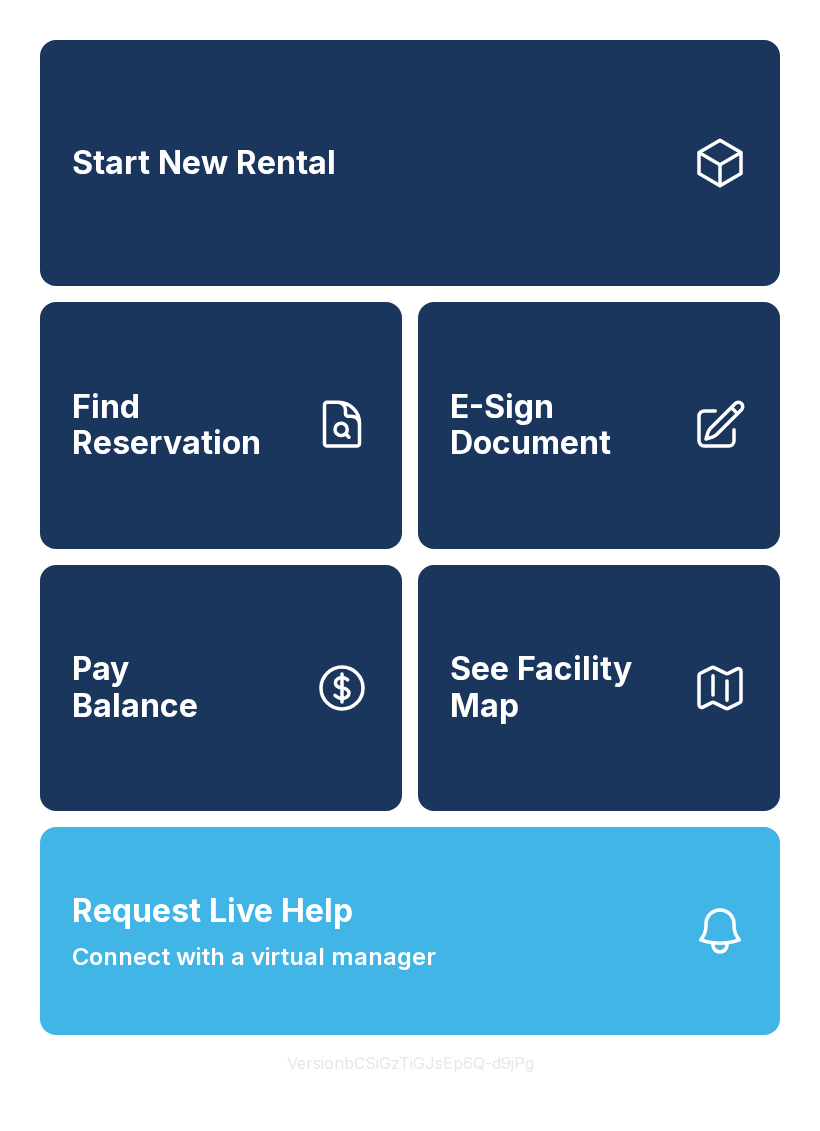 scroll, scrollTop: 0, scrollLeft: 0, axis: both 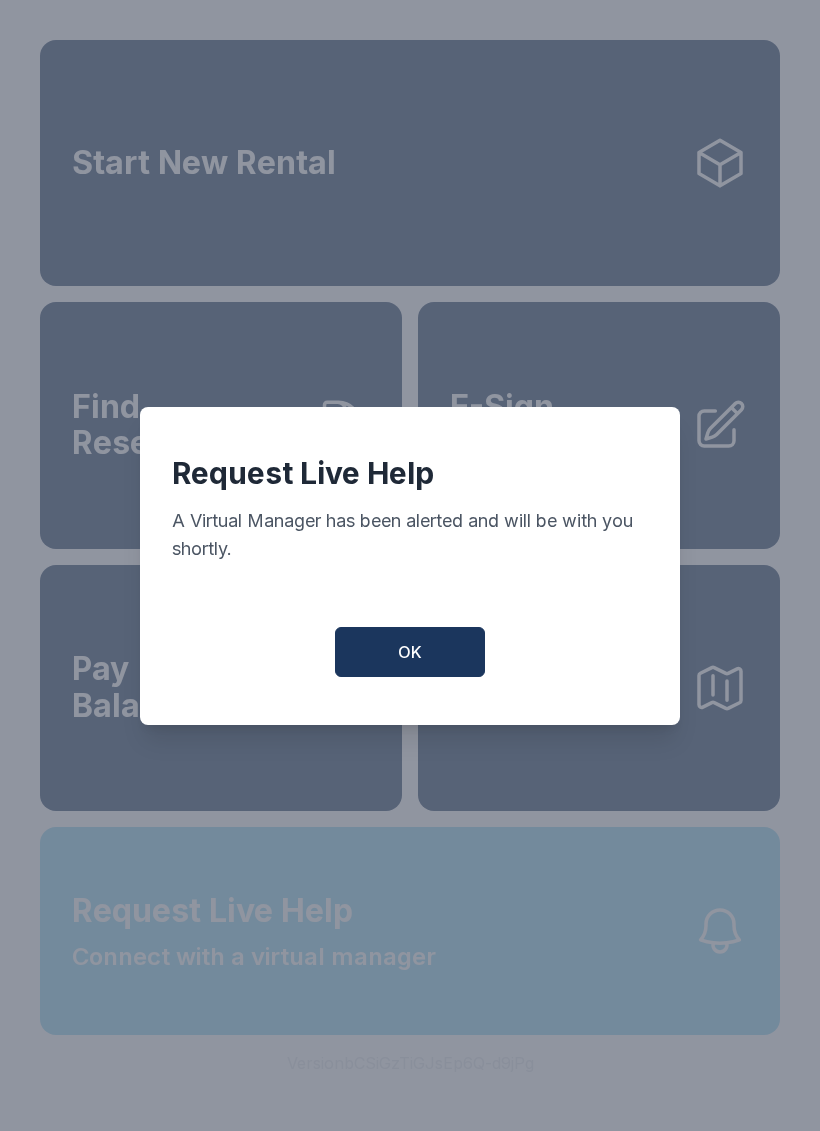 click on "OK" at bounding box center (410, 652) 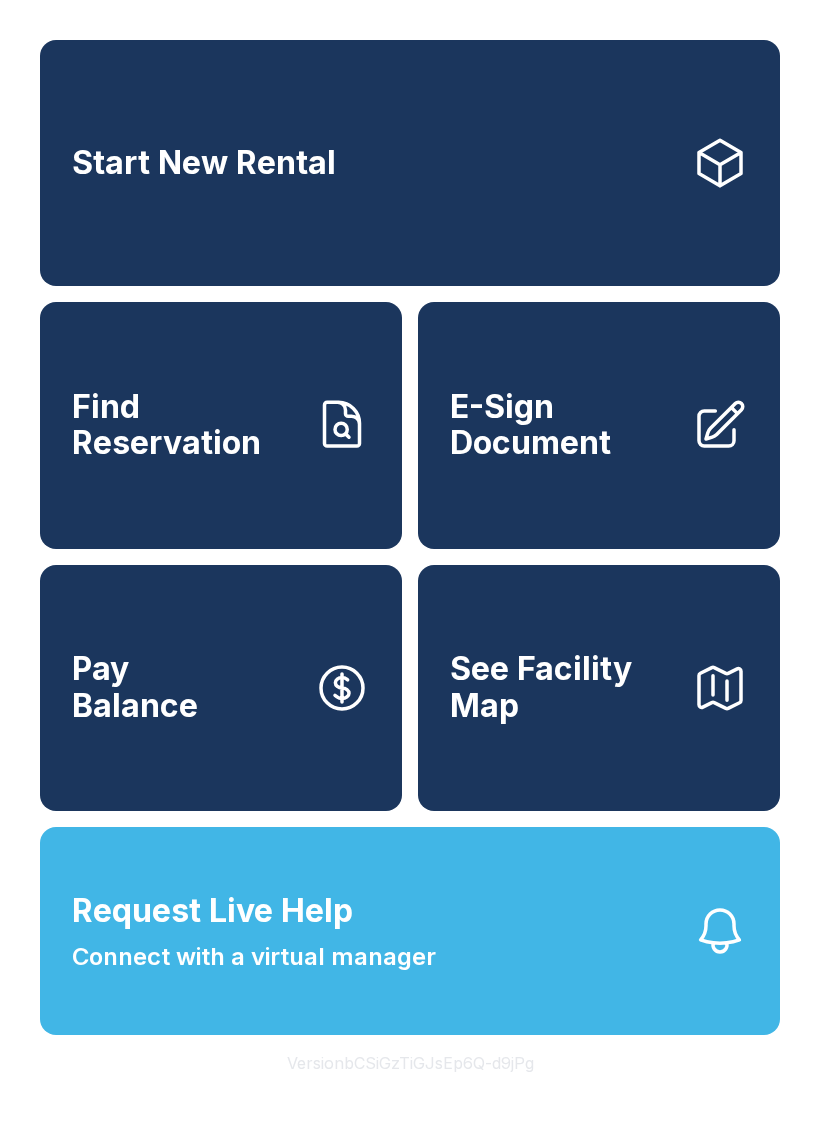 click on "Version  bCSiGzTiGJsEp6Q-d9jPg" at bounding box center [410, 1063] 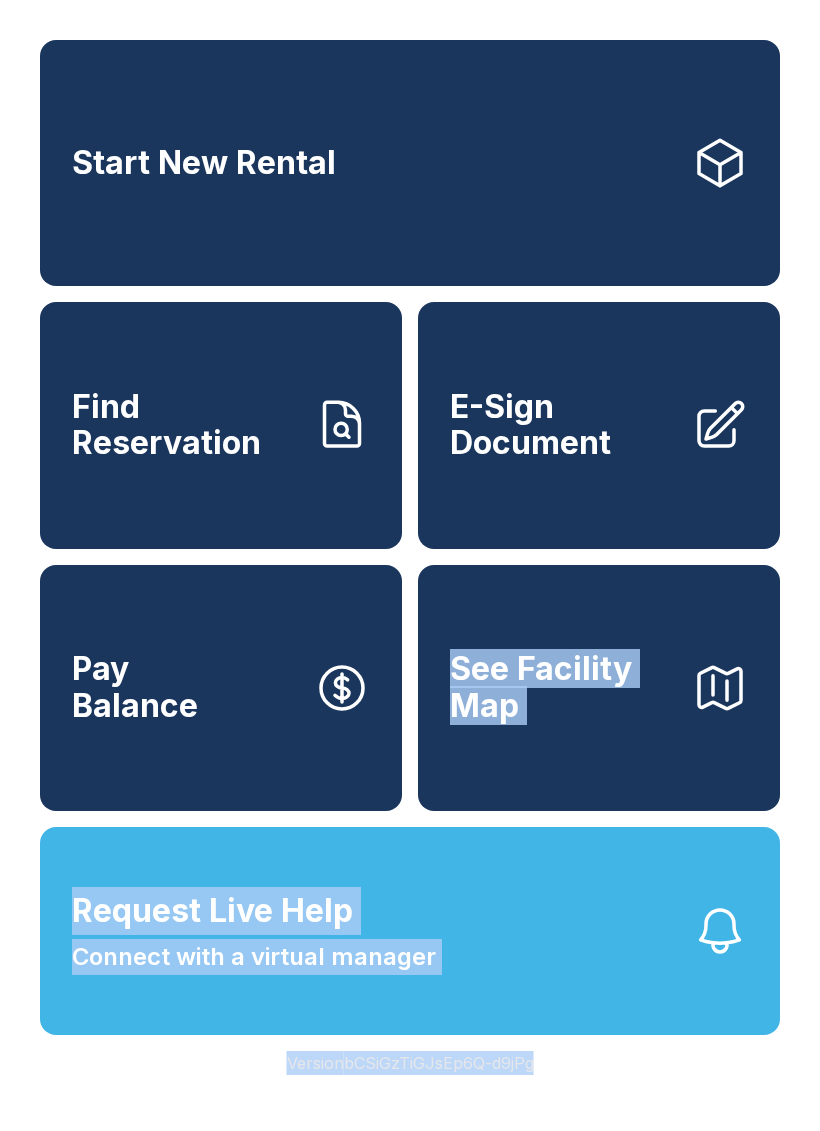 click on "See Facility Map" at bounding box center [599, 688] 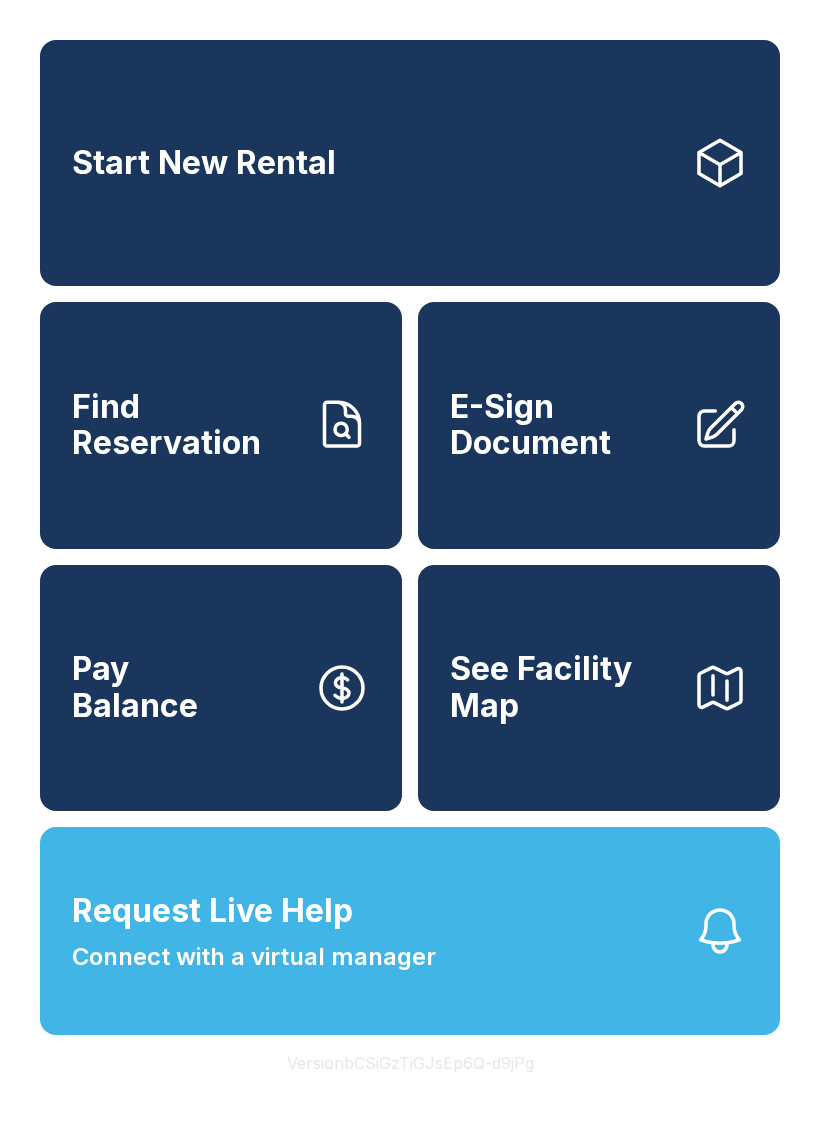 click on "Find Reservation" at bounding box center [221, 425] 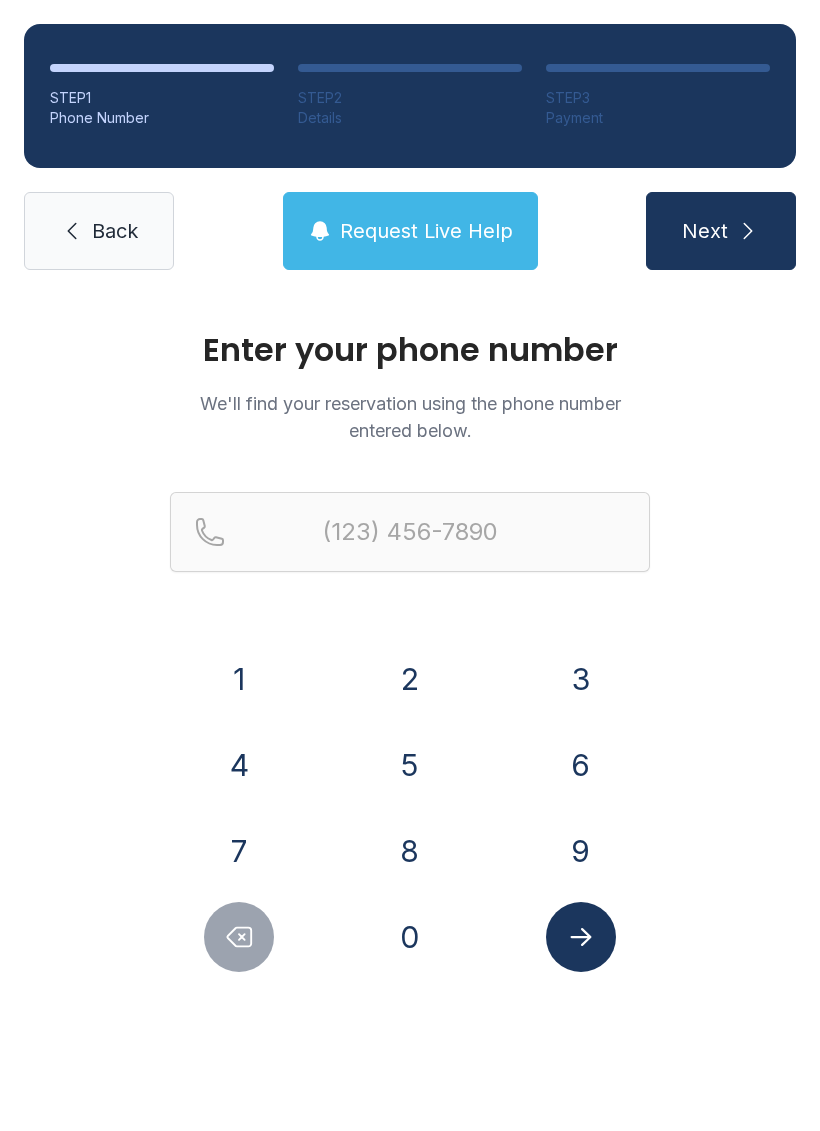 click on "3" at bounding box center [239, 679] 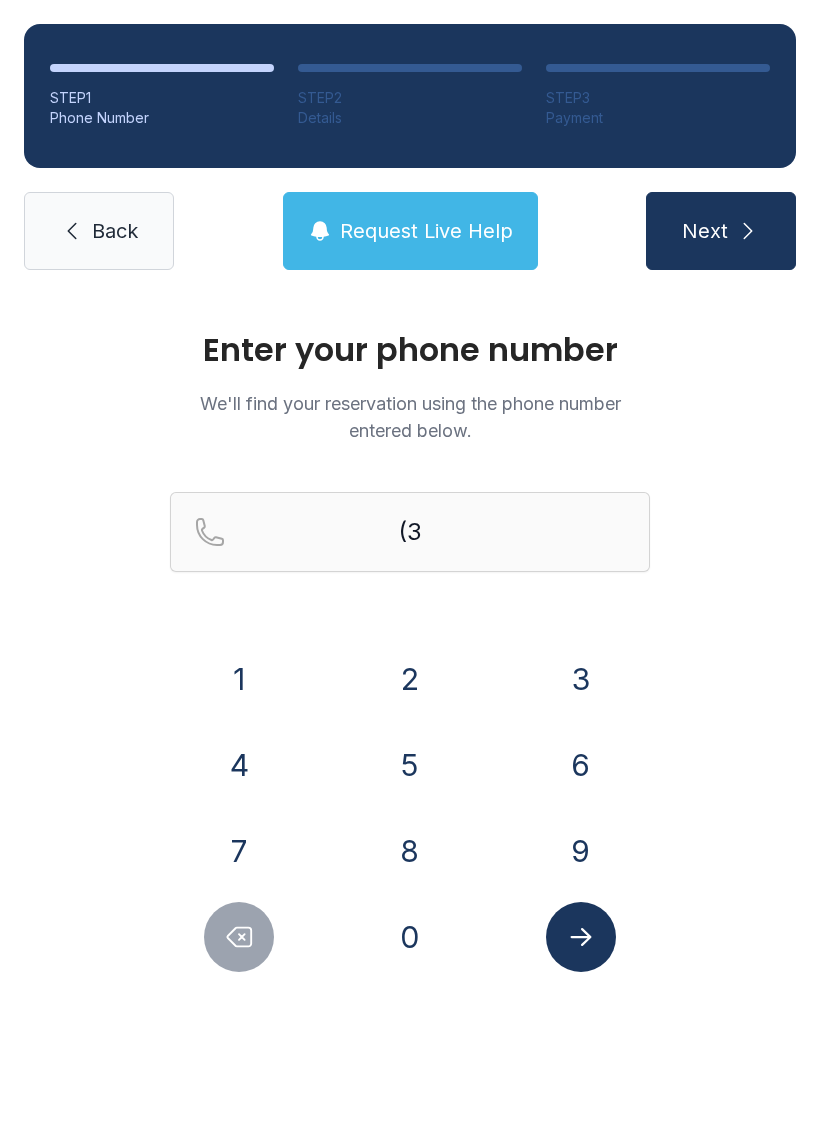 click on "0" at bounding box center (239, 679) 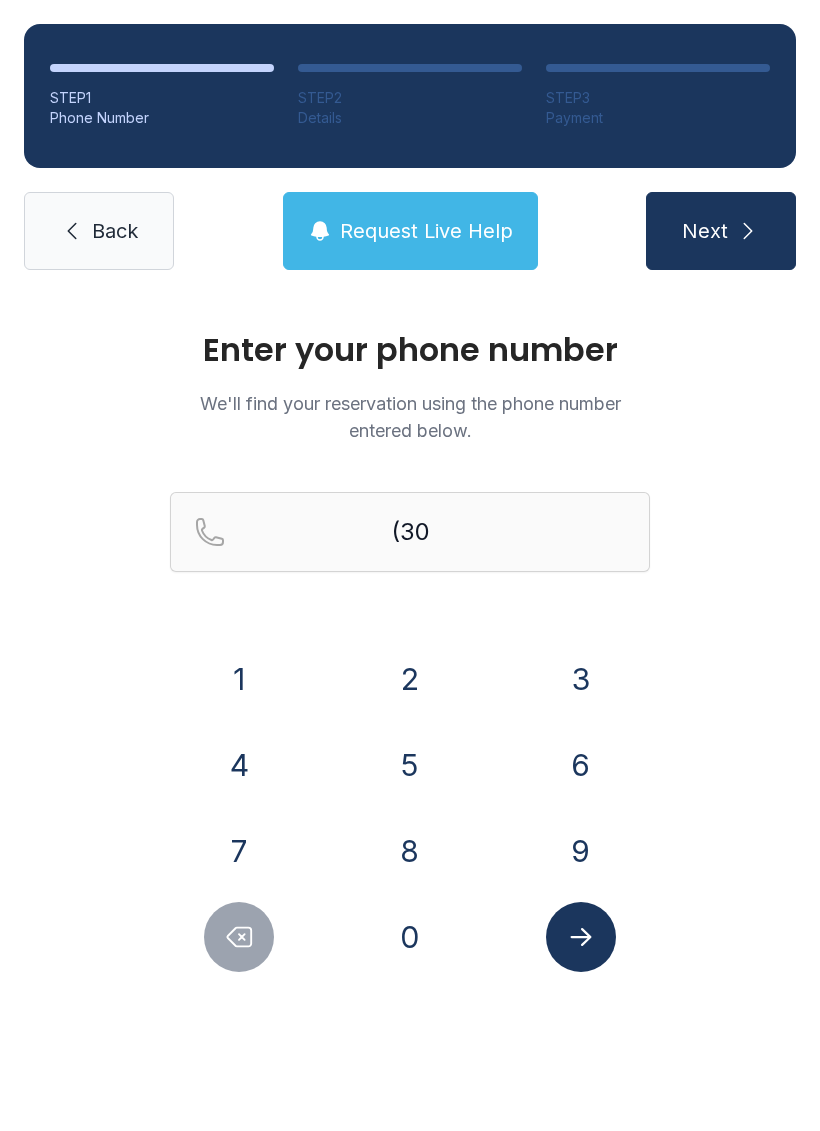 click on "3" at bounding box center (239, 679) 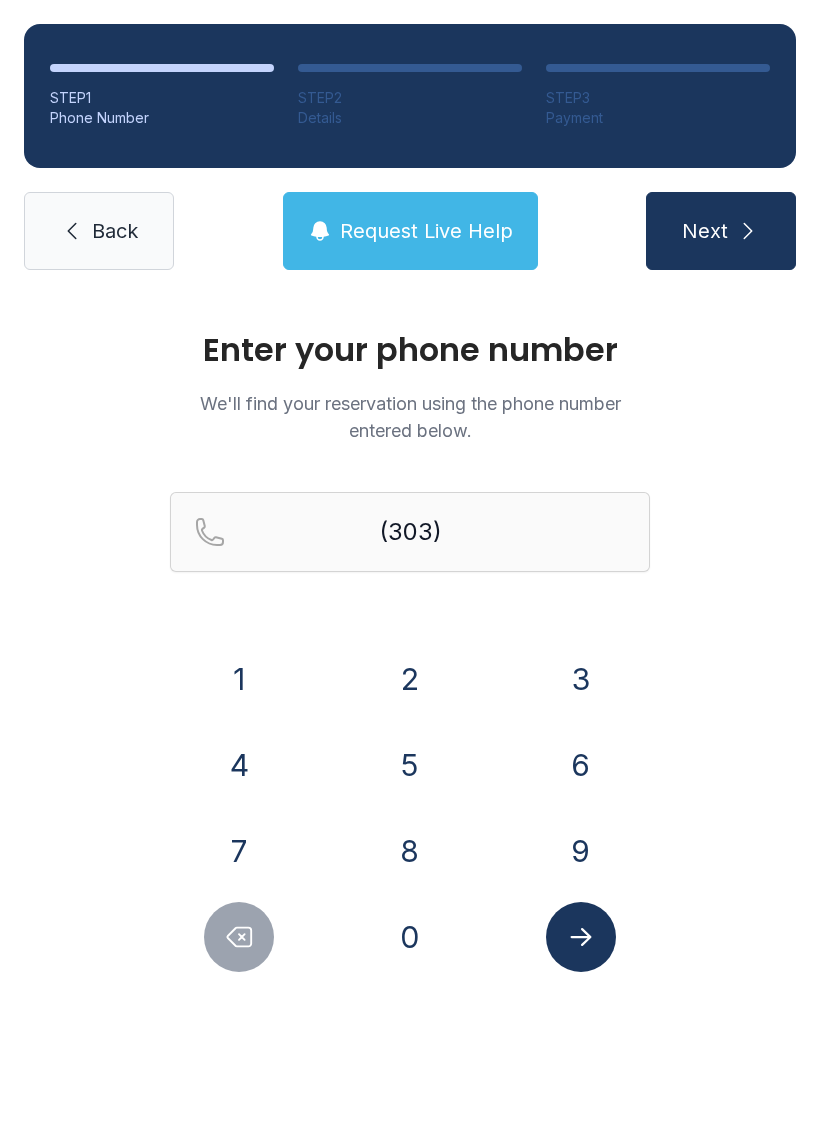 click on "8" at bounding box center [239, 679] 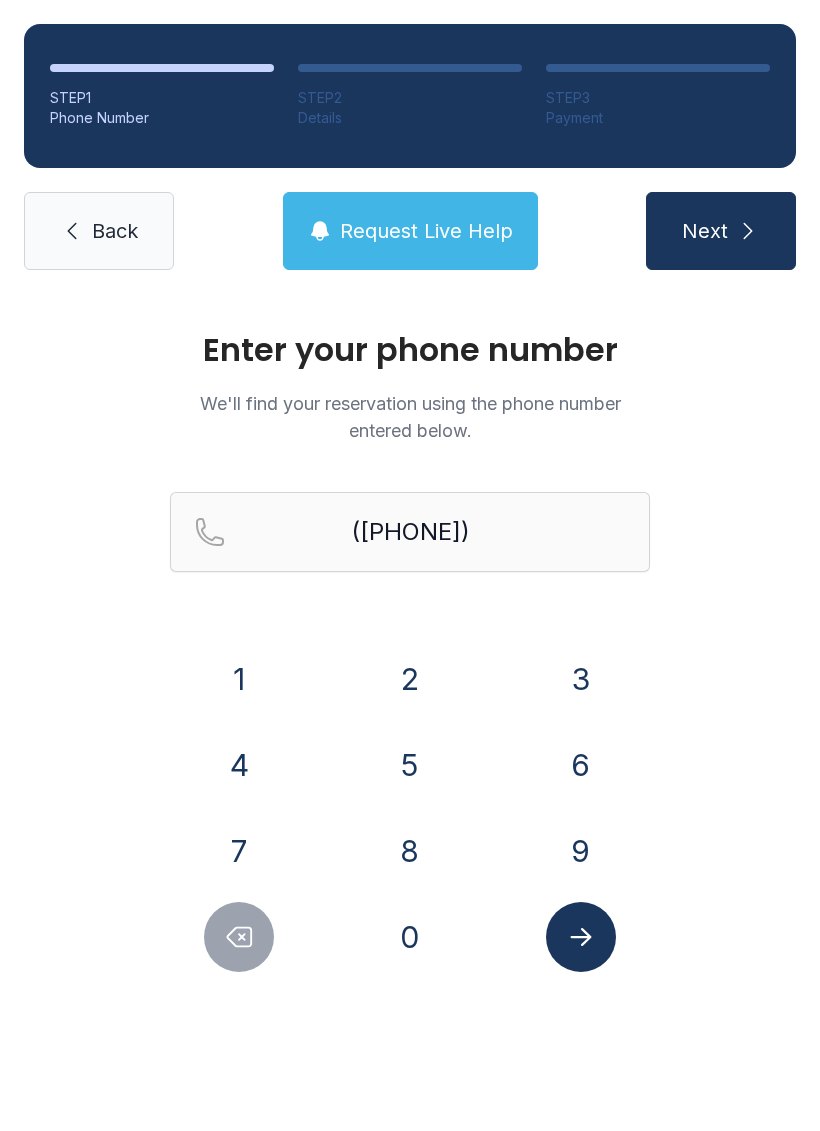 click on "9" at bounding box center [239, 679] 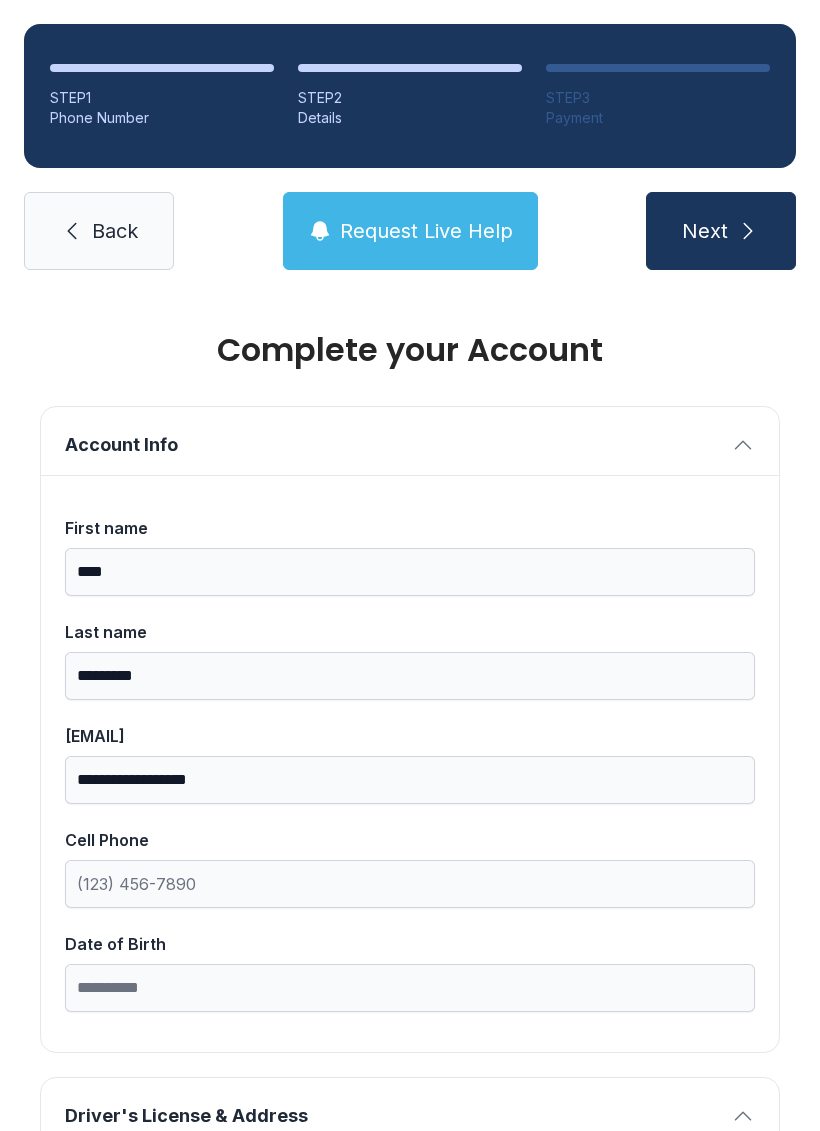 scroll, scrollTop: 1, scrollLeft: 0, axis: vertical 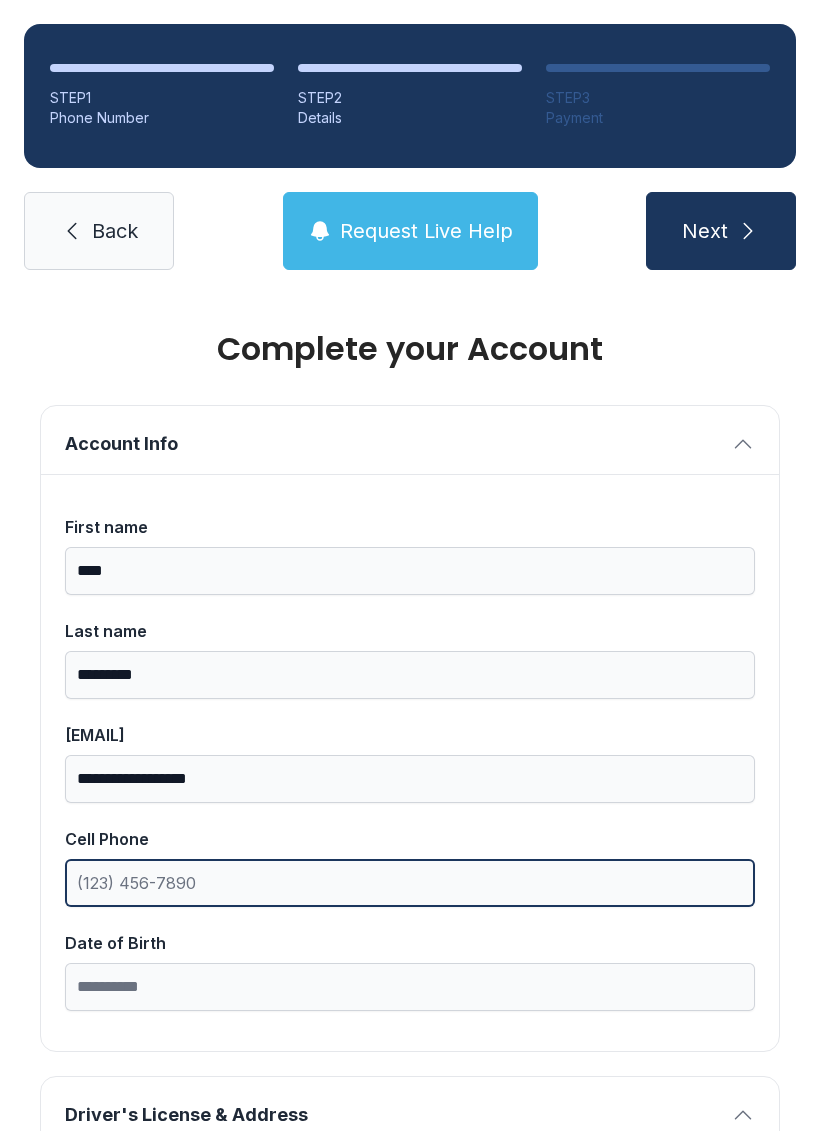 click on "Cell Phone" at bounding box center (410, 883) 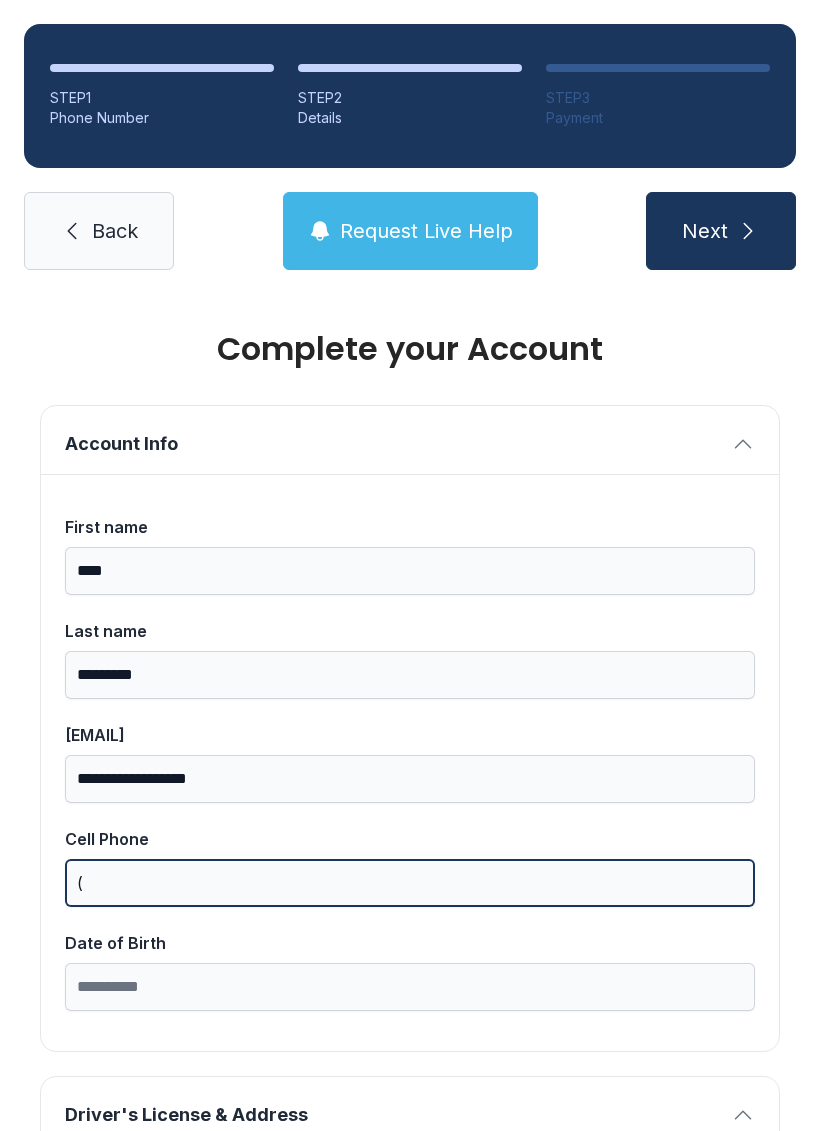 scroll, scrollTop: 49, scrollLeft: 0, axis: vertical 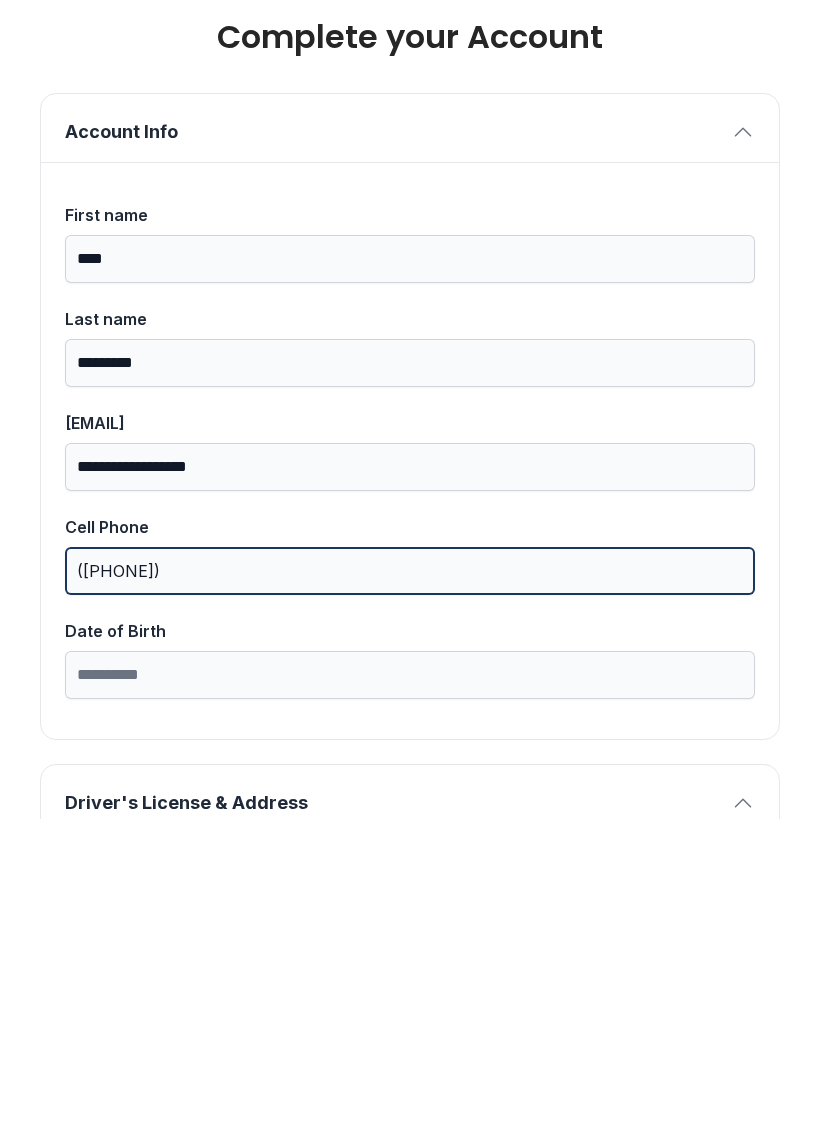 type on "([PHONE])" 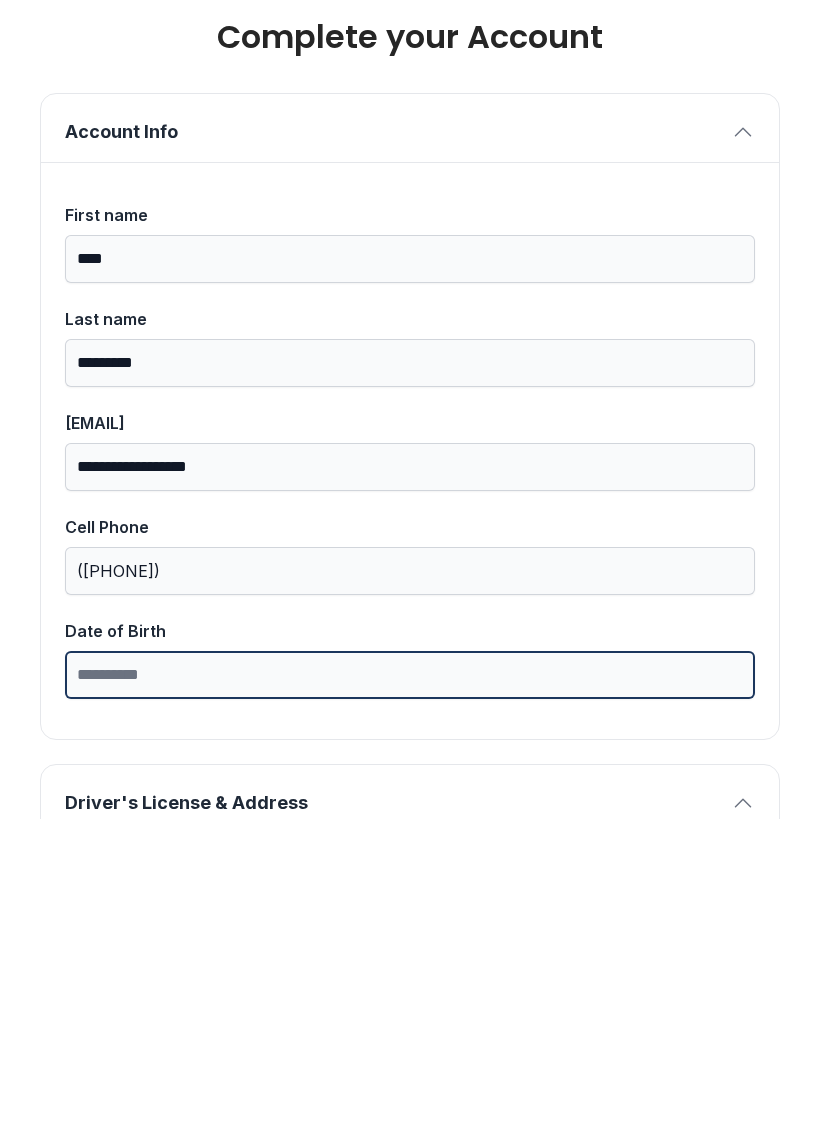 click on "Date of Birth" at bounding box center (410, 987) 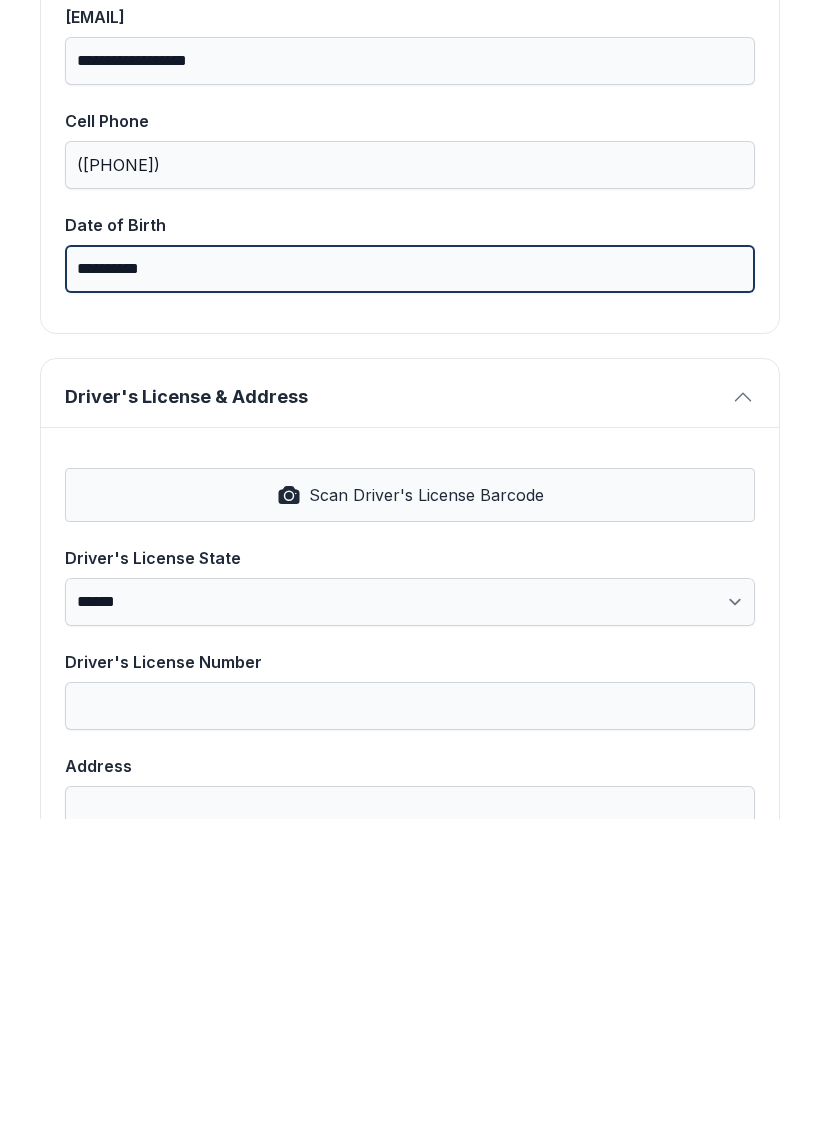 scroll, scrollTop: 426, scrollLeft: 0, axis: vertical 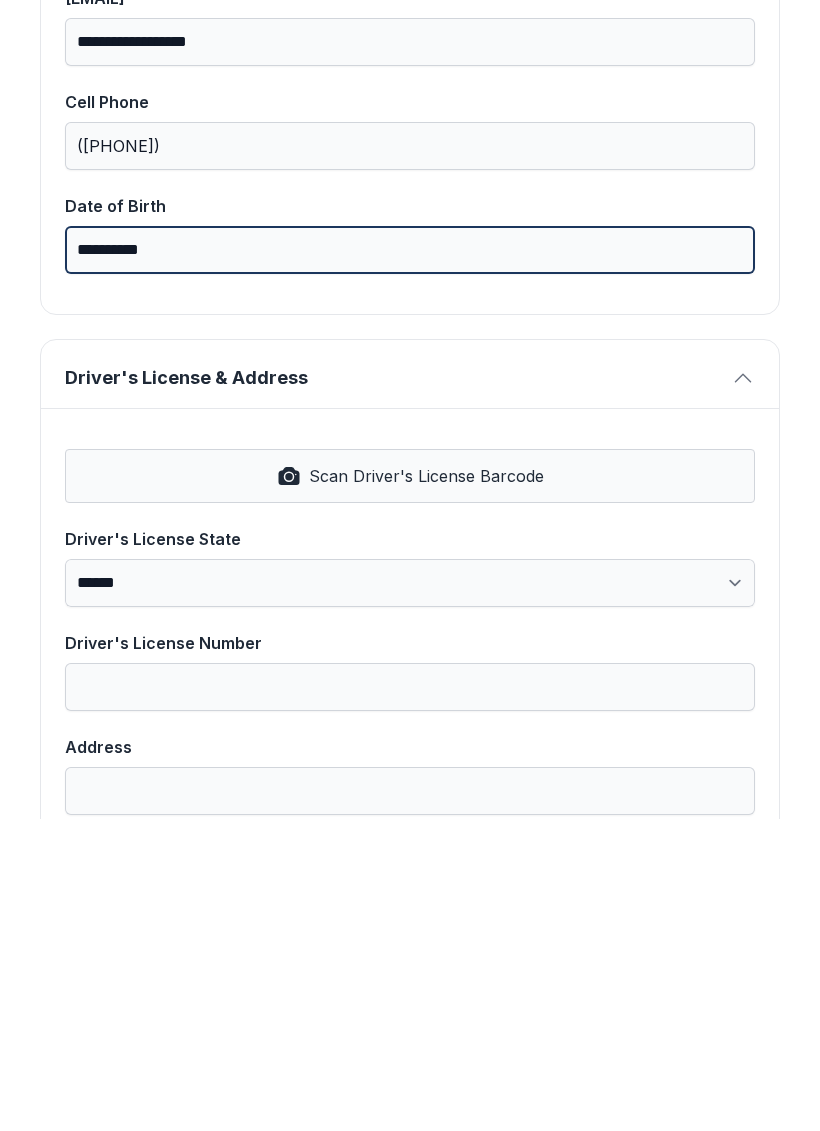 type on "**********" 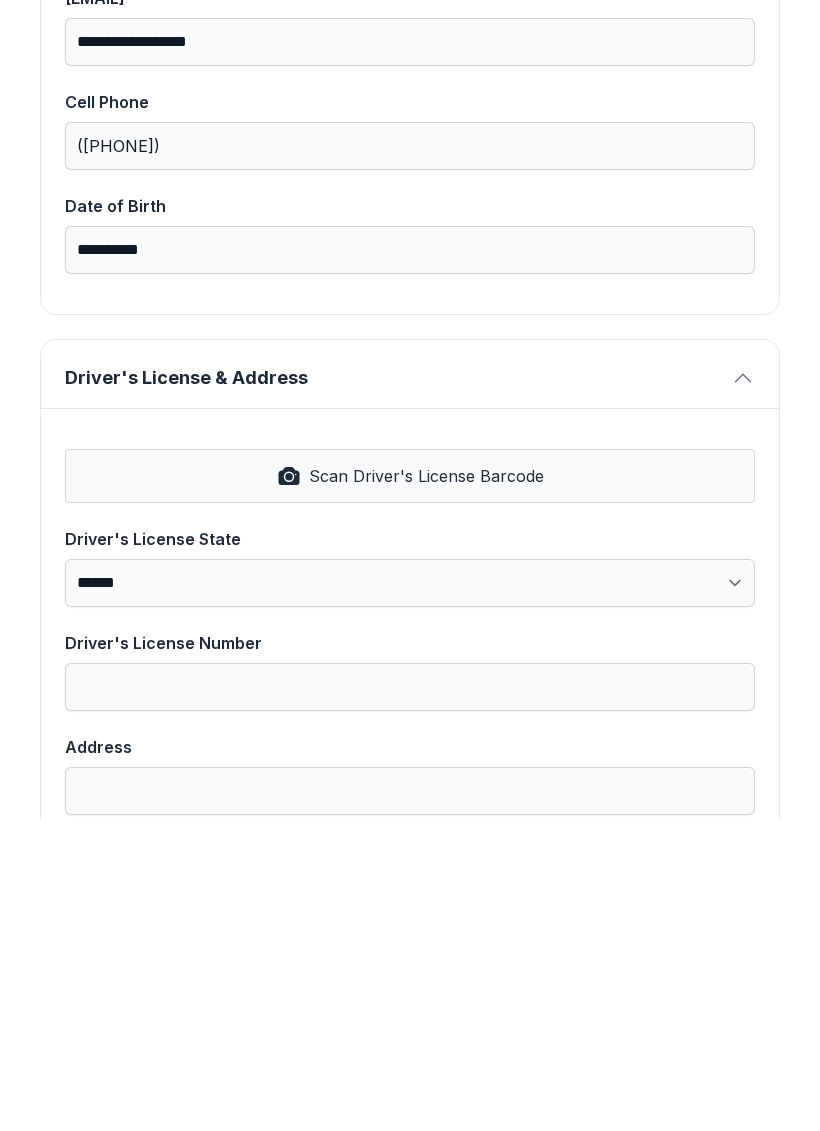 click on "Scan Driver's License Barcode" at bounding box center [410, 788] 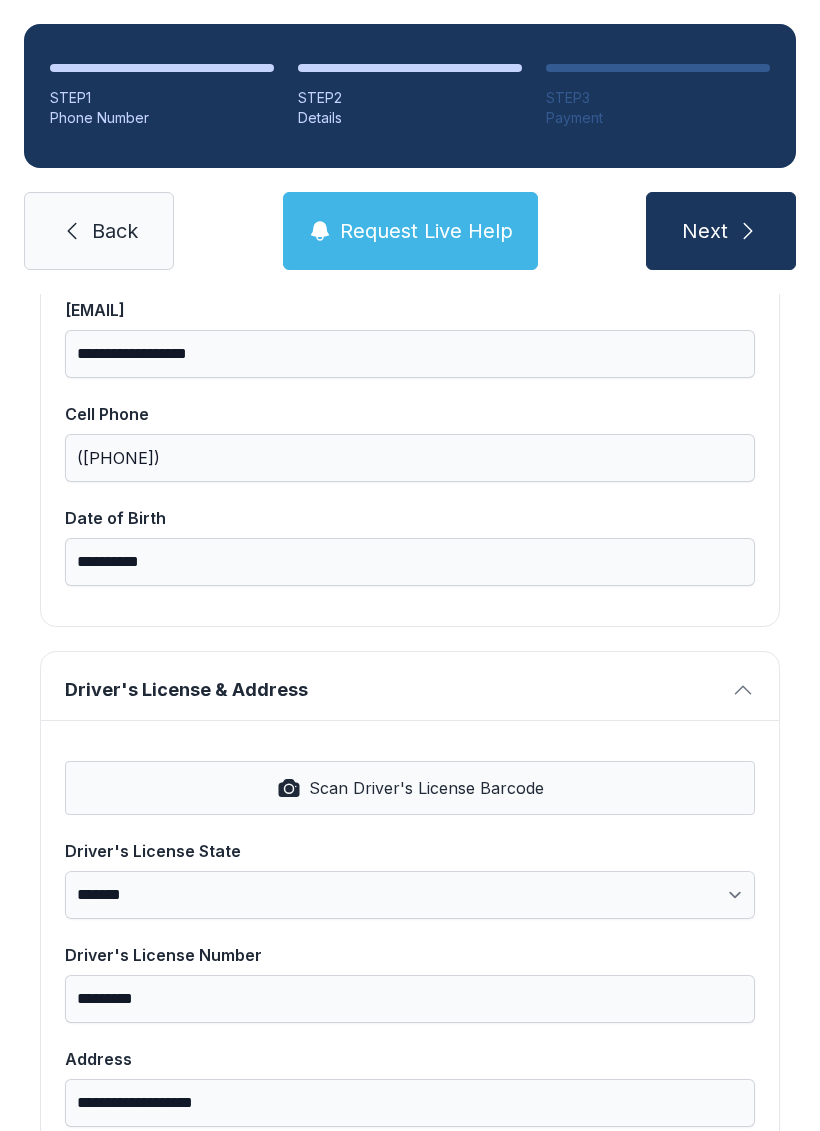click on "Next" at bounding box center (705, 231) 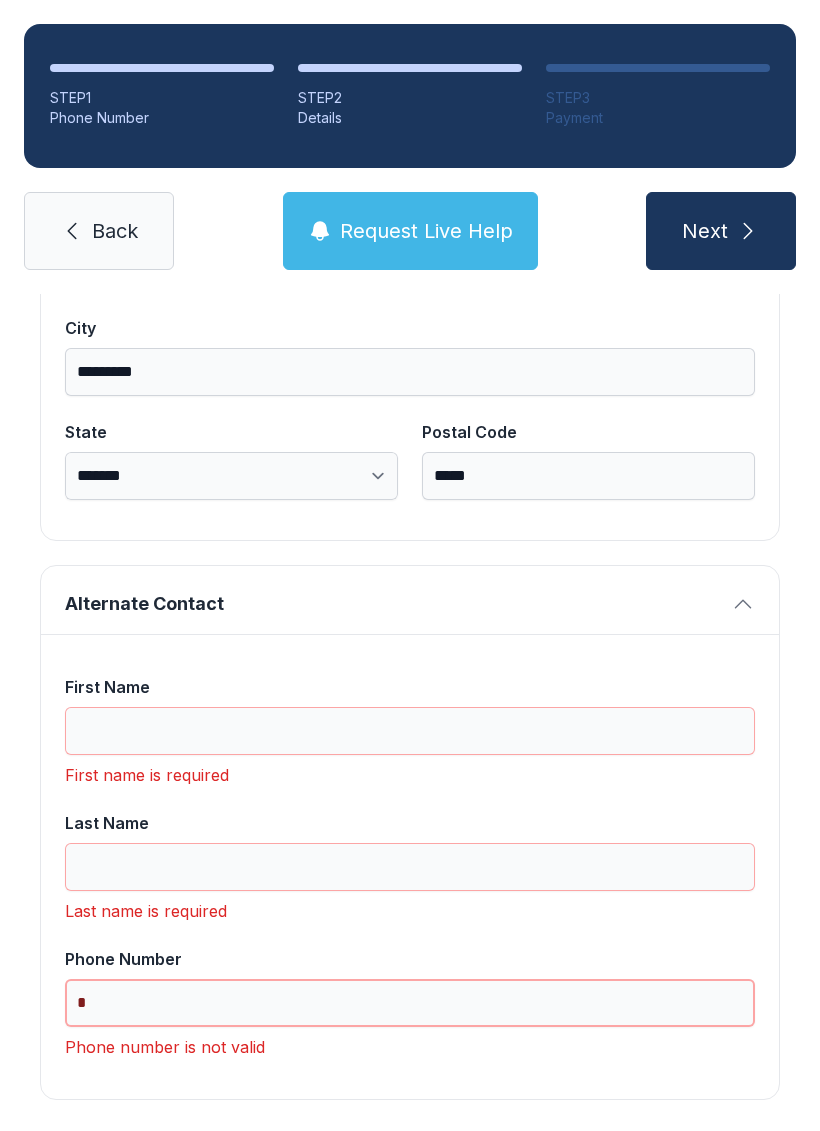 scroll, scrollTop: 1365, scrollLeft: 0, axis: vertical 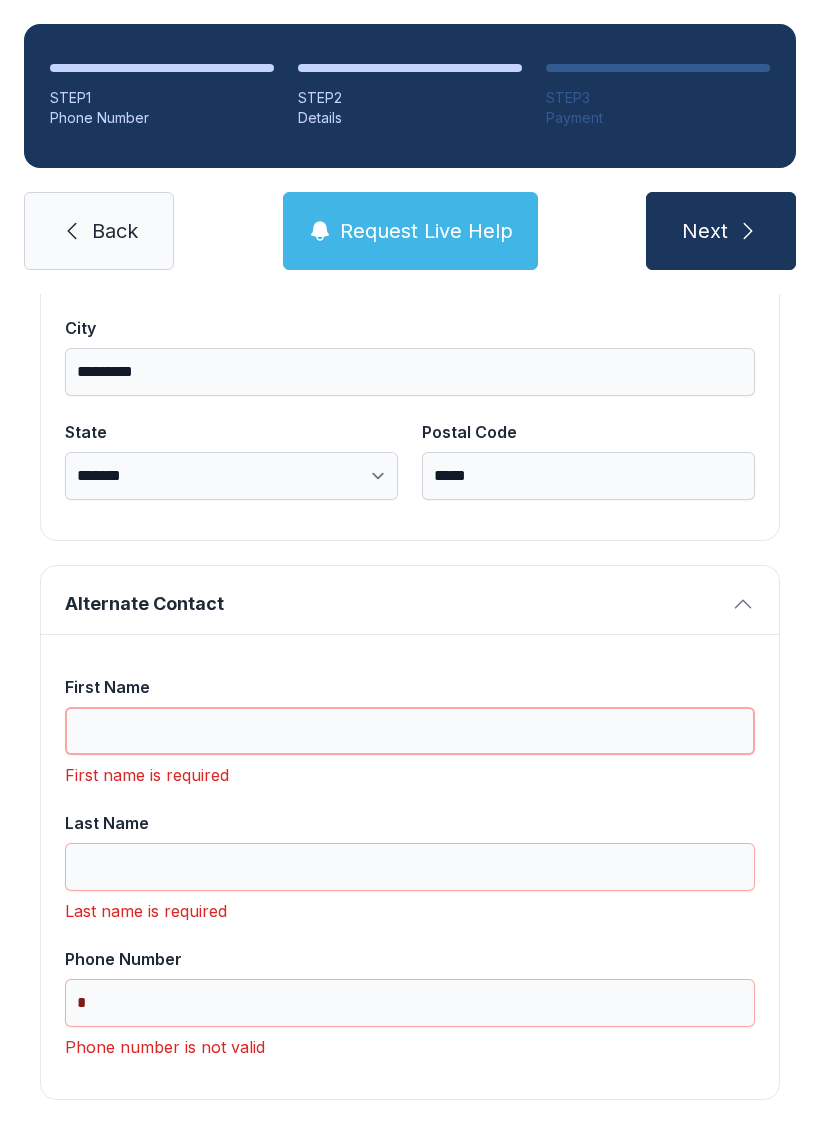 click on "First Name" at bounding box center [410, 731] 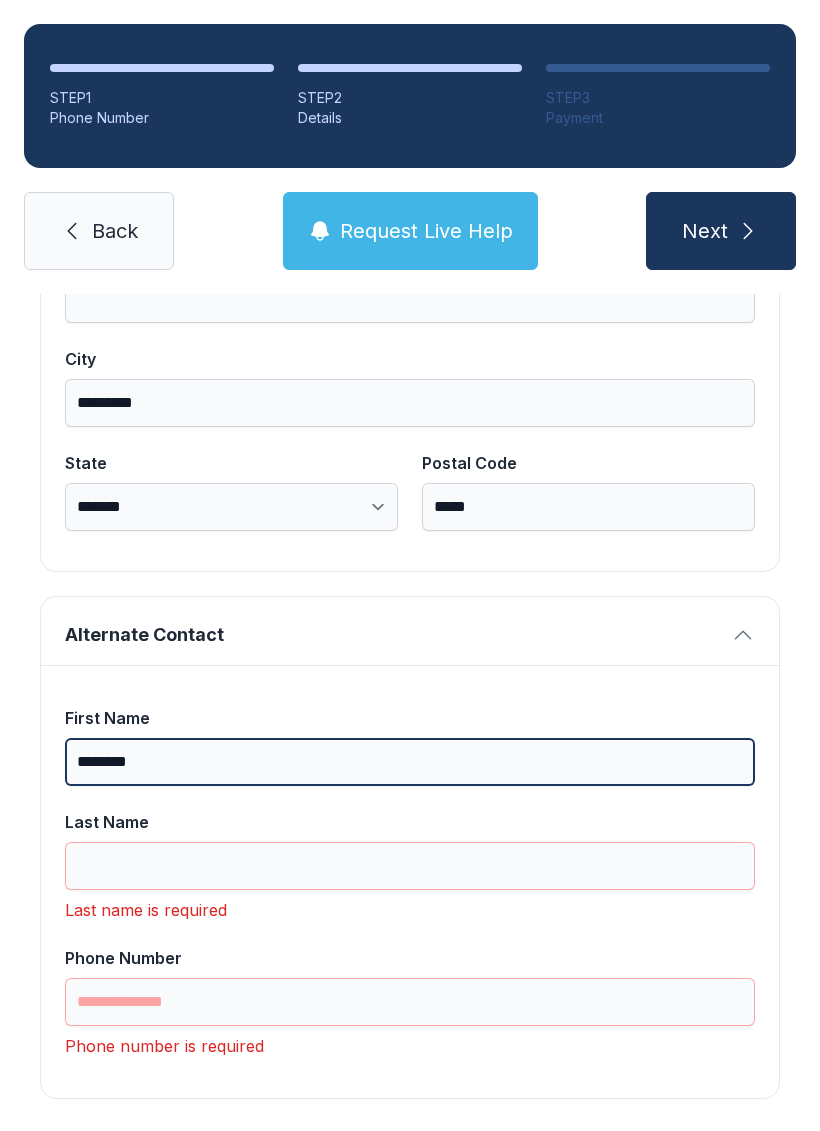 scroll, scrollTop: 1333, scrollLeft: 0, axis: vertical 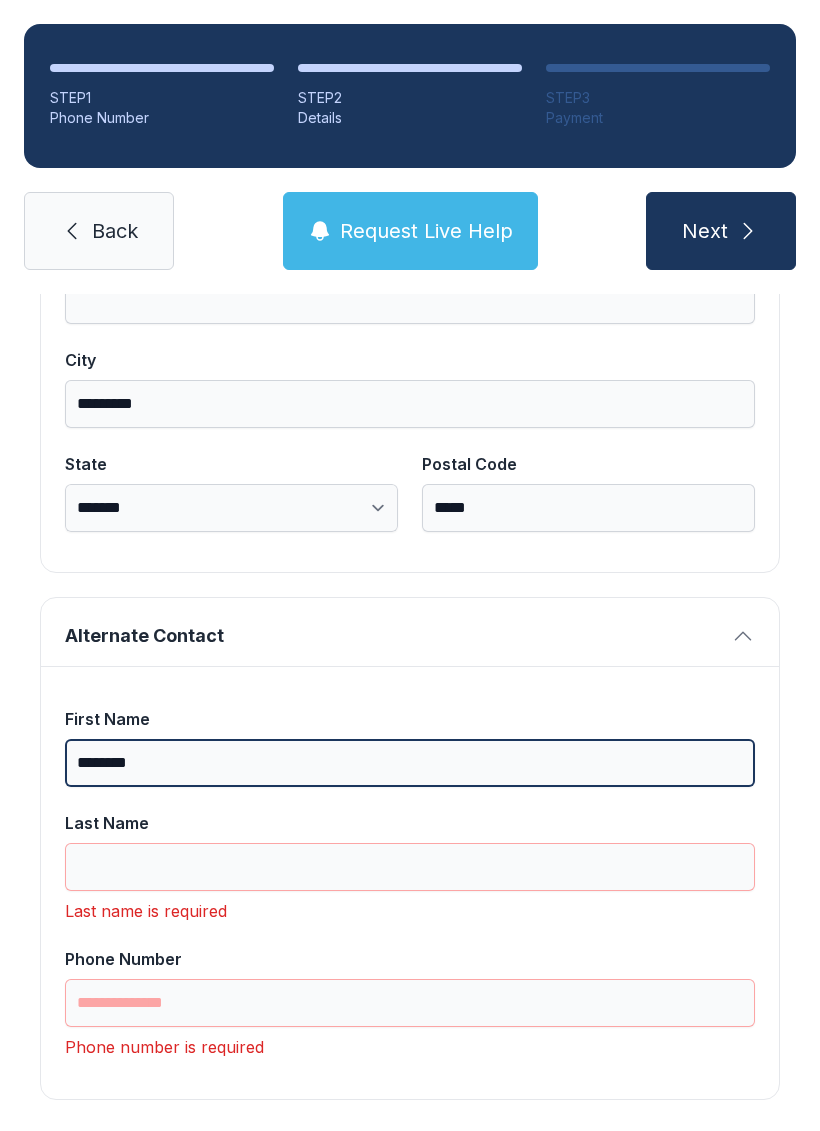 type on "********" 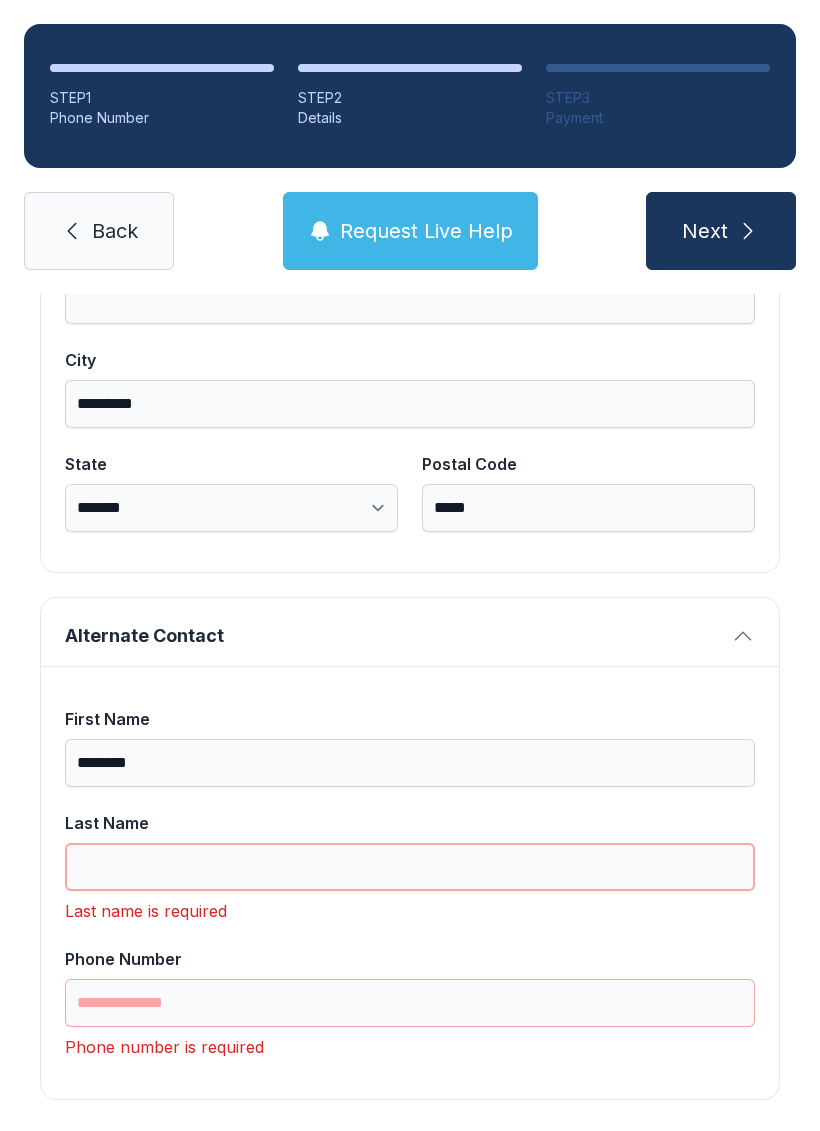 click on "Last Name" at bounding box center [410, 867] 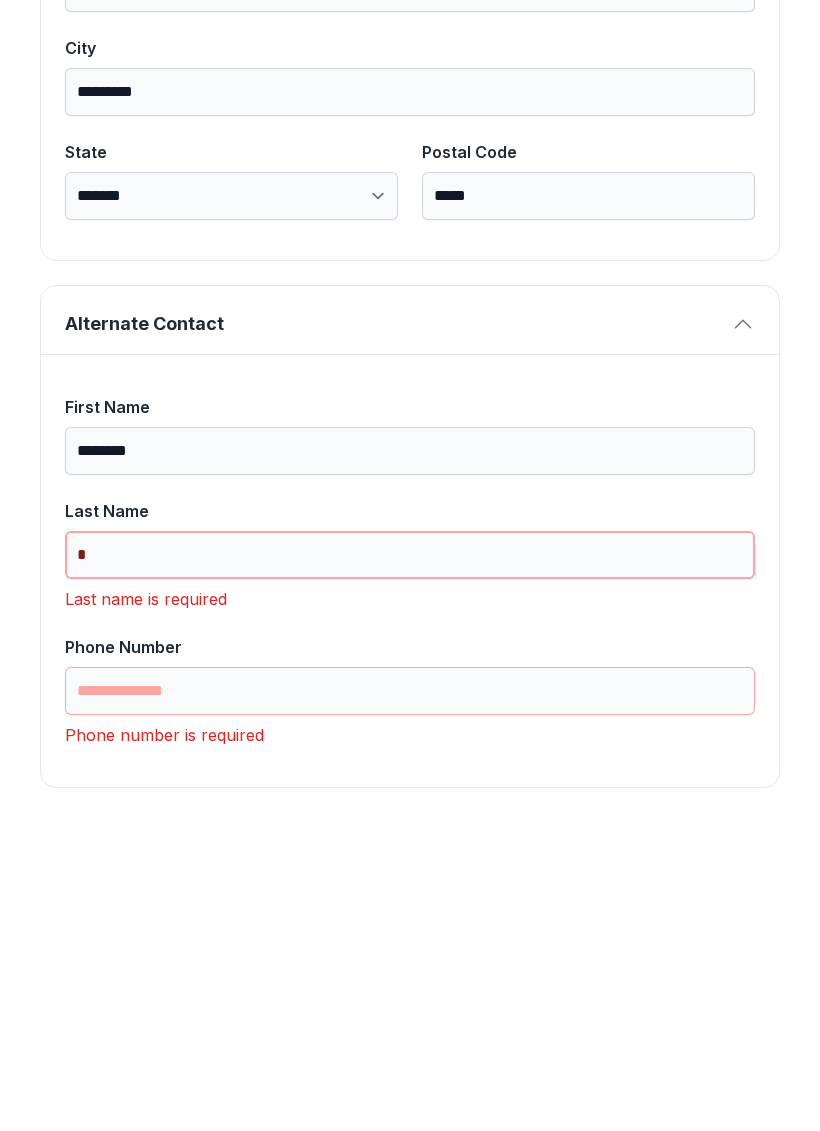 scroll, scrollTop: 1301, scrollLeft: 0, axis: vertical 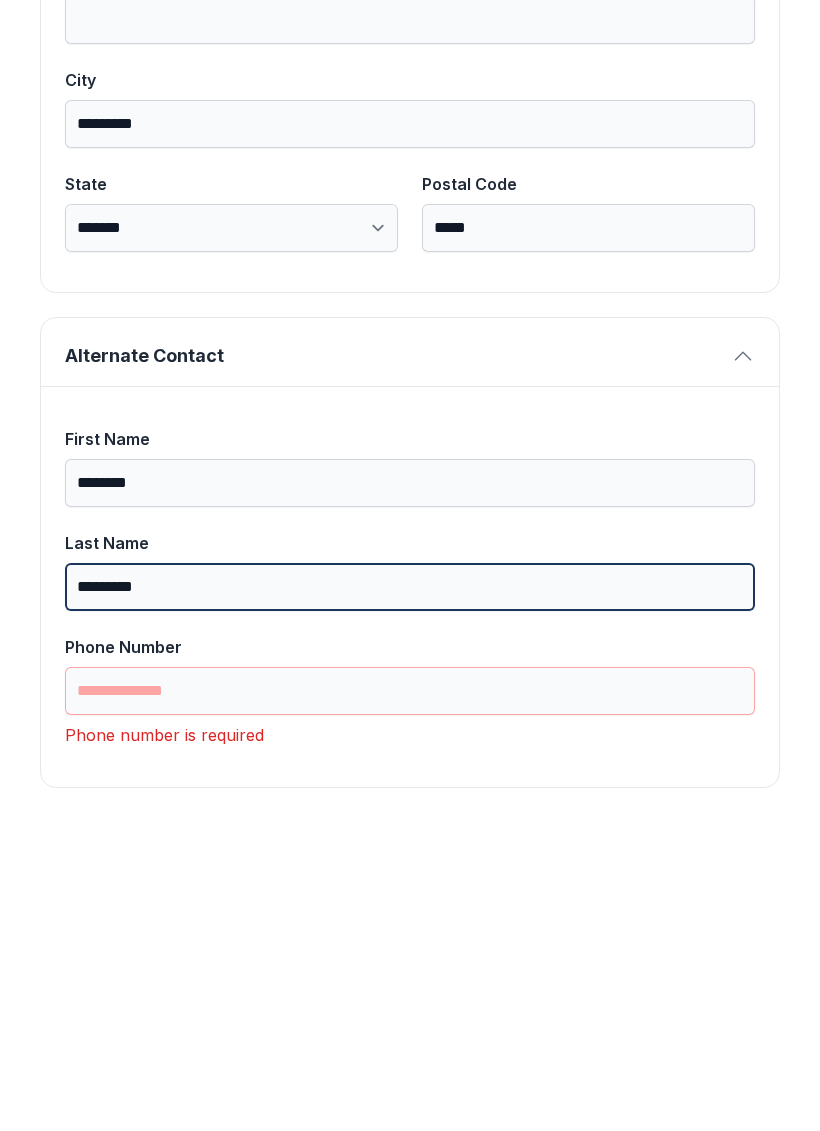 type on "*********" 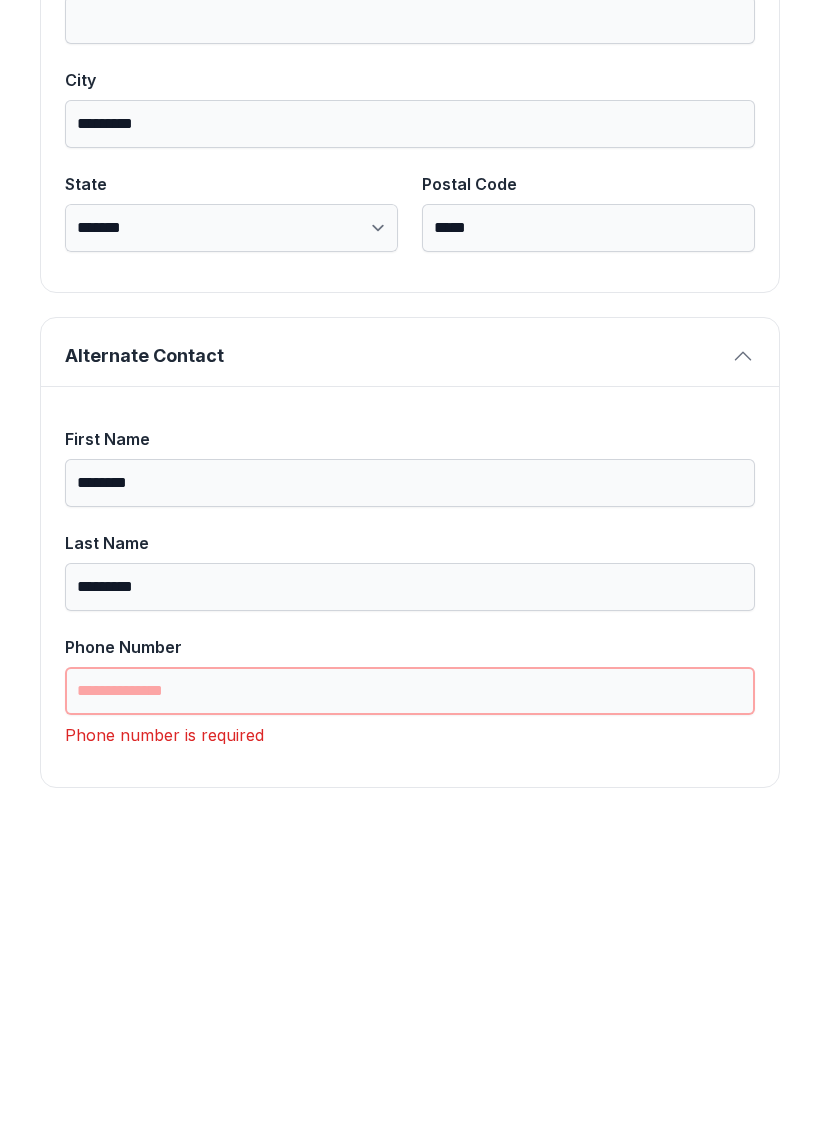 click on "Phone Number" at bounding box center [410, 1003] 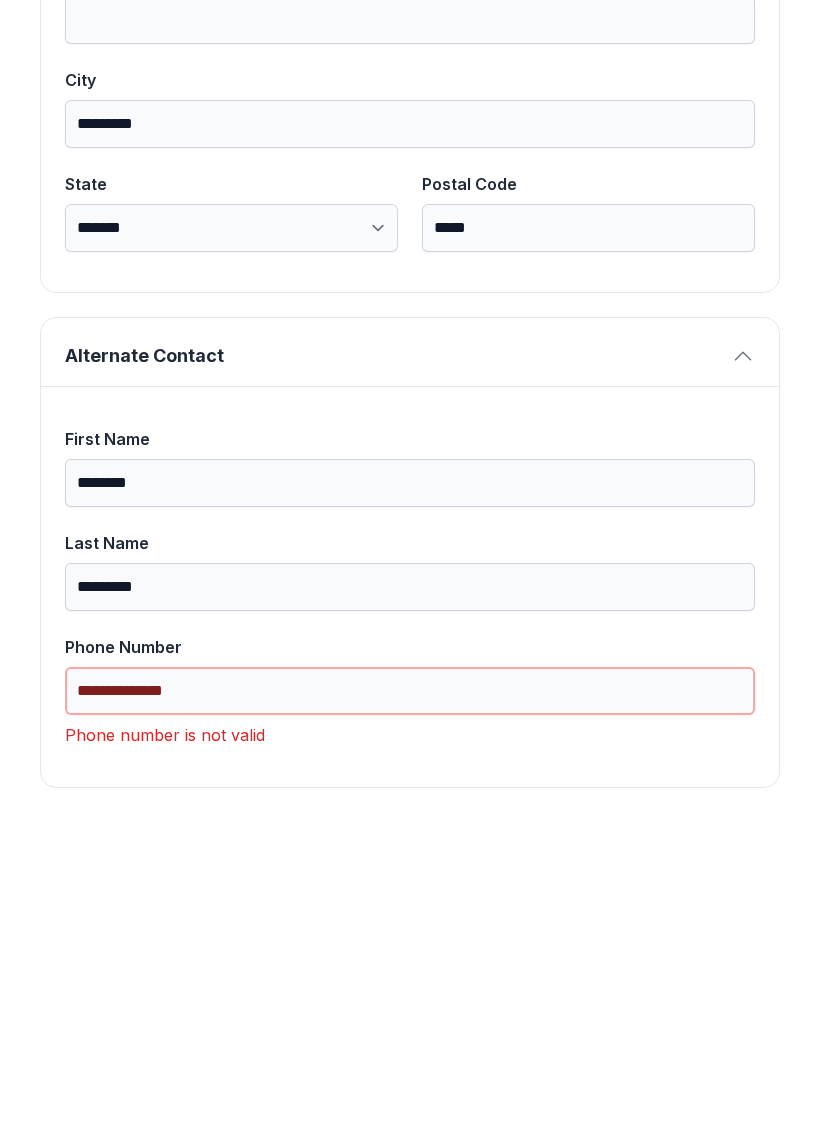 scroll, scrollTop: 1269, scrollLeft: 0, axis: vertical 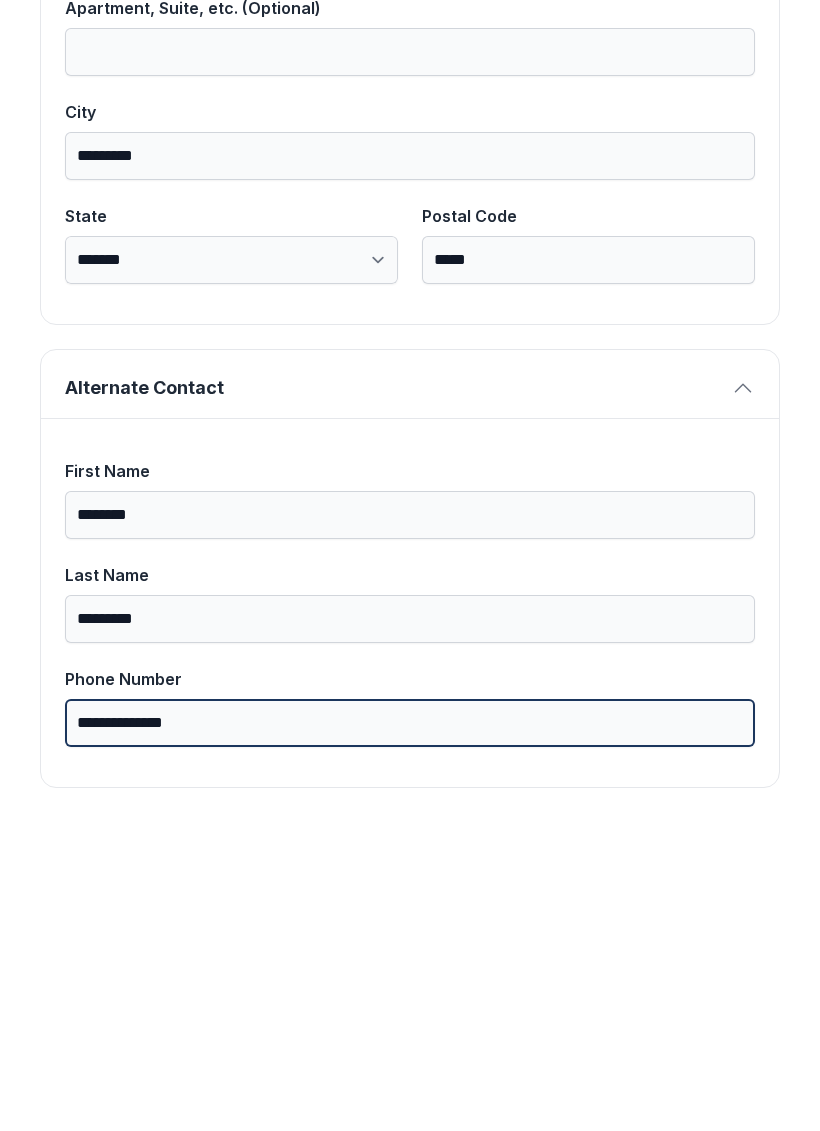 type on "**********" 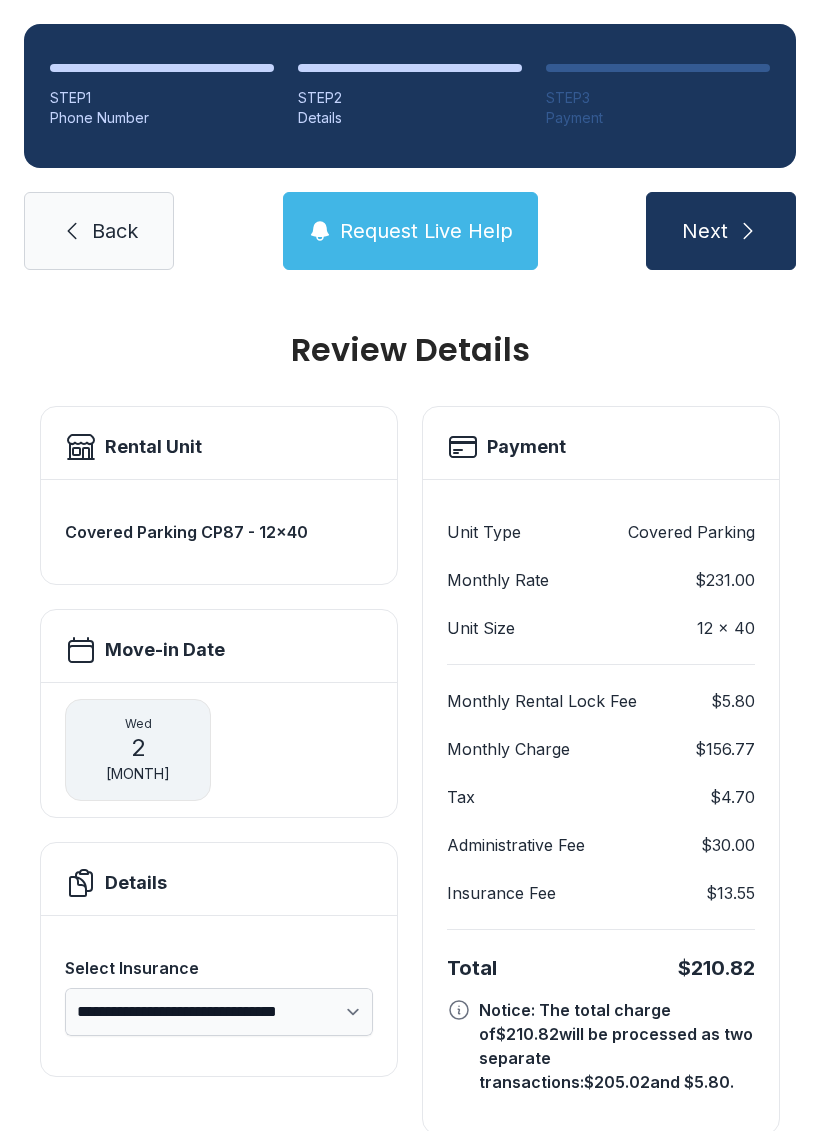 scroll, scrollTop: 0, scrollLeft: 0, axis: both 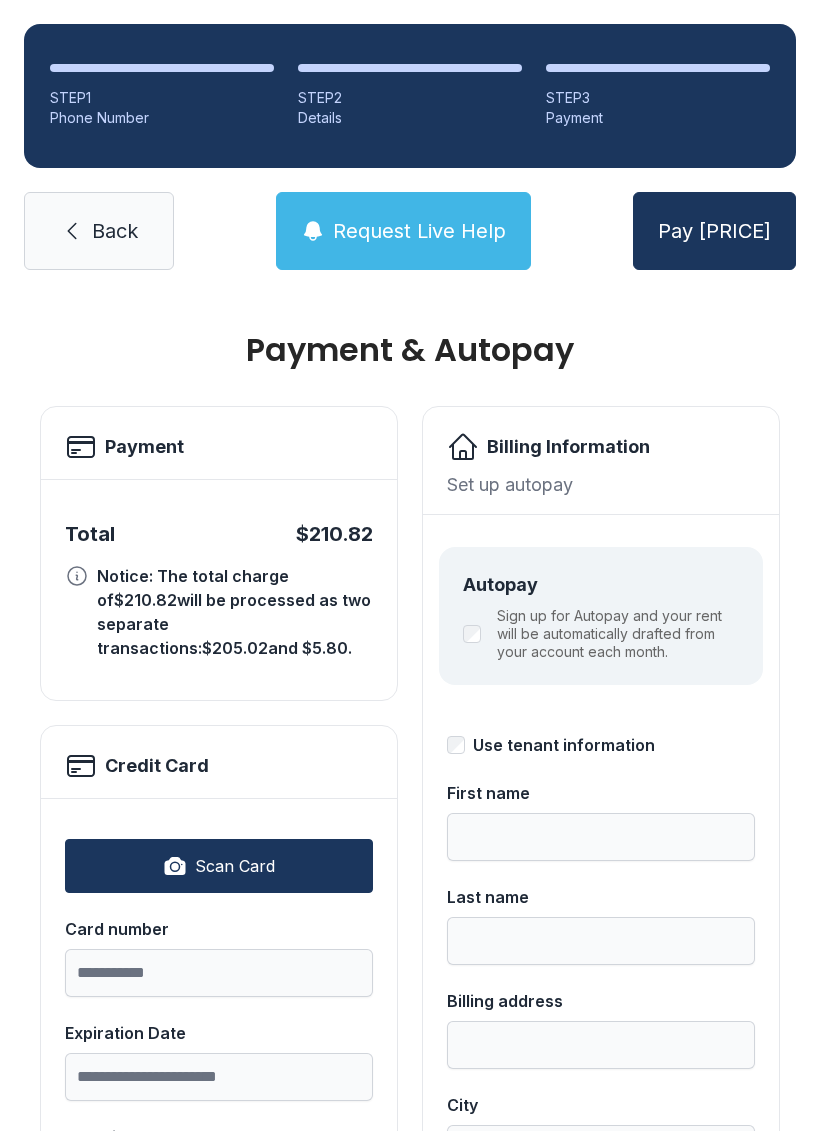 click on "Request Live Help" at bounding box center (419, 231) 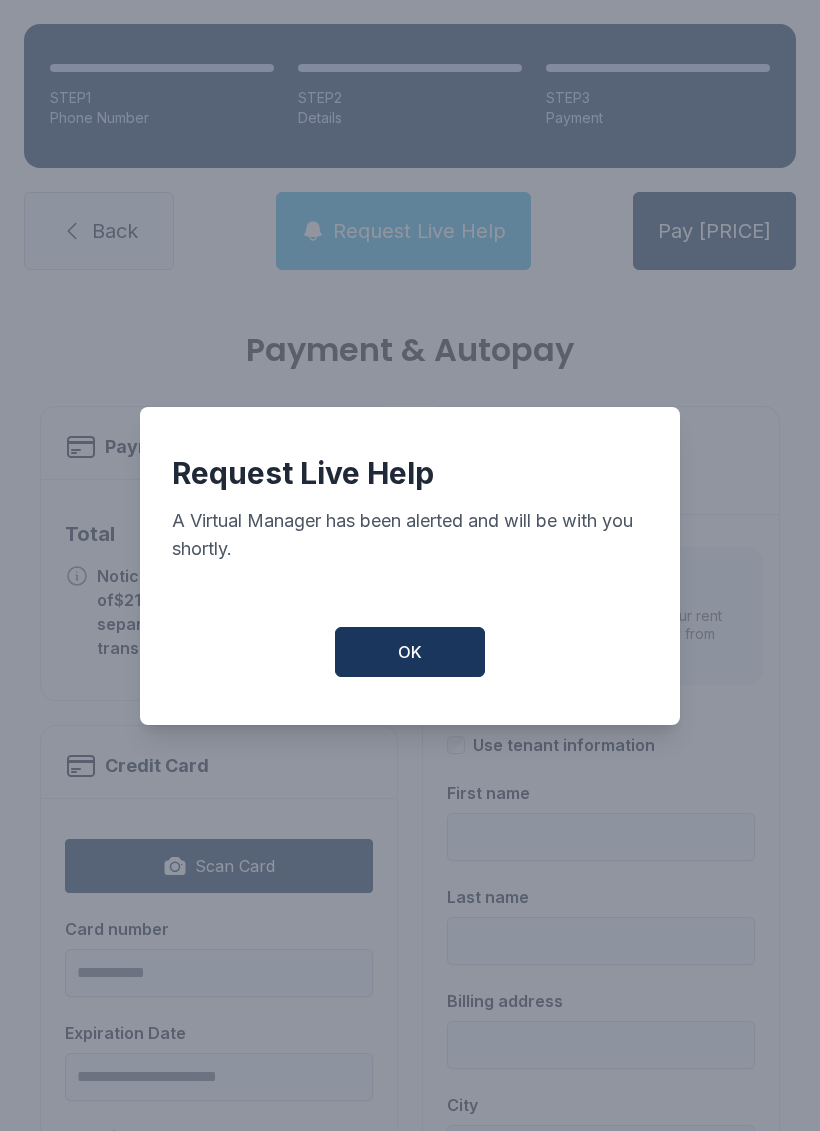 click on "OK" at bounding box center [410, 652] 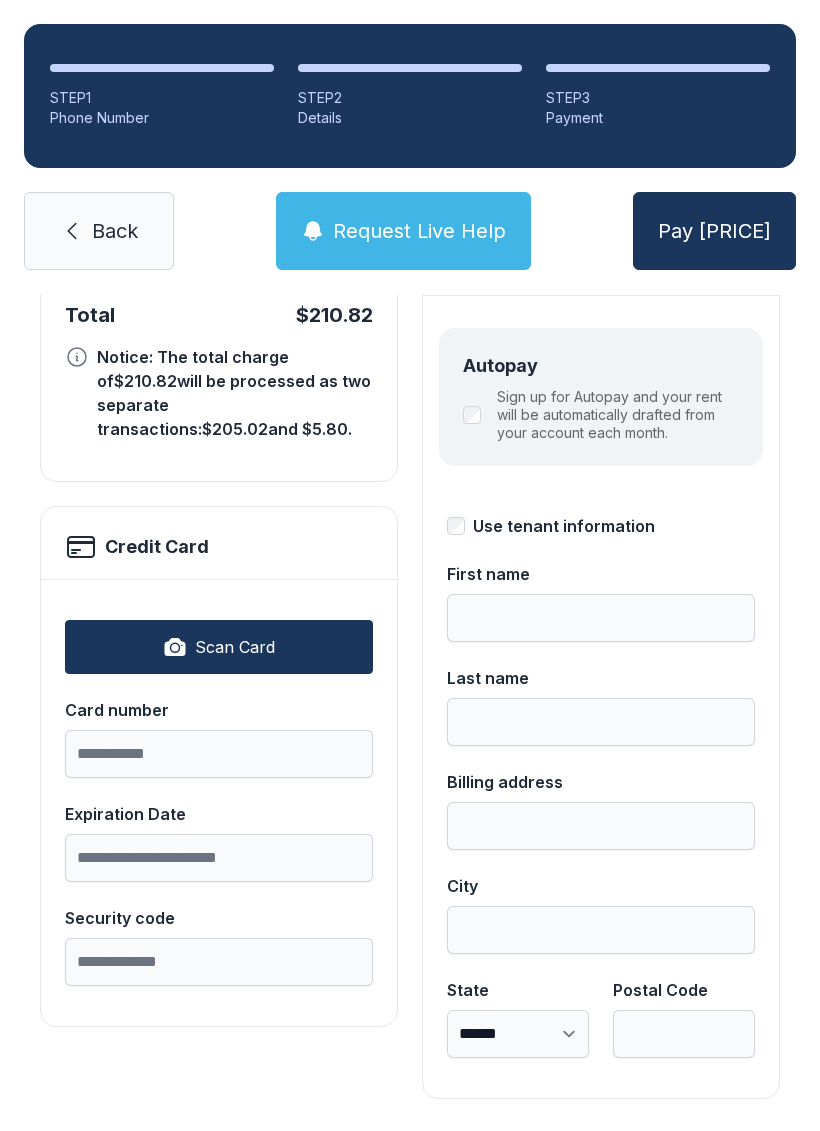 scroll, scrollTop: 218, scrollLeft: 0, axis: vertical 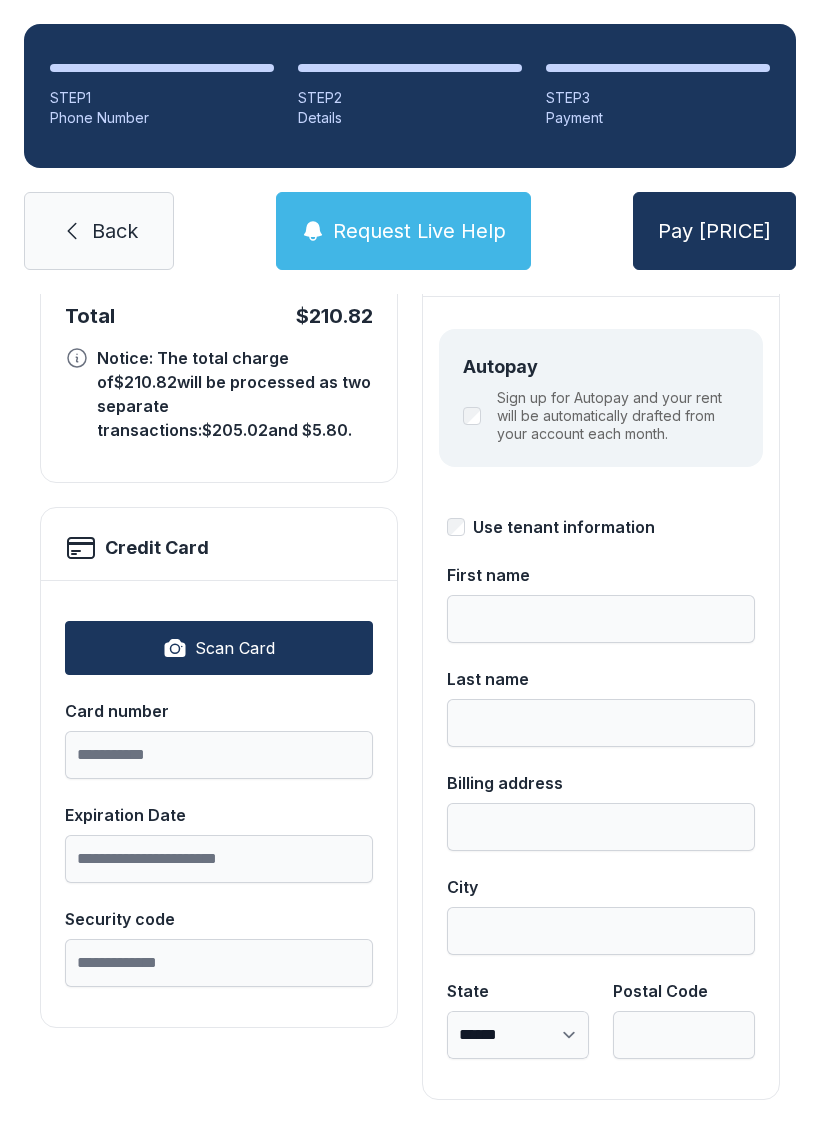 click on "Scan Card" at bounding box center (235, 648) 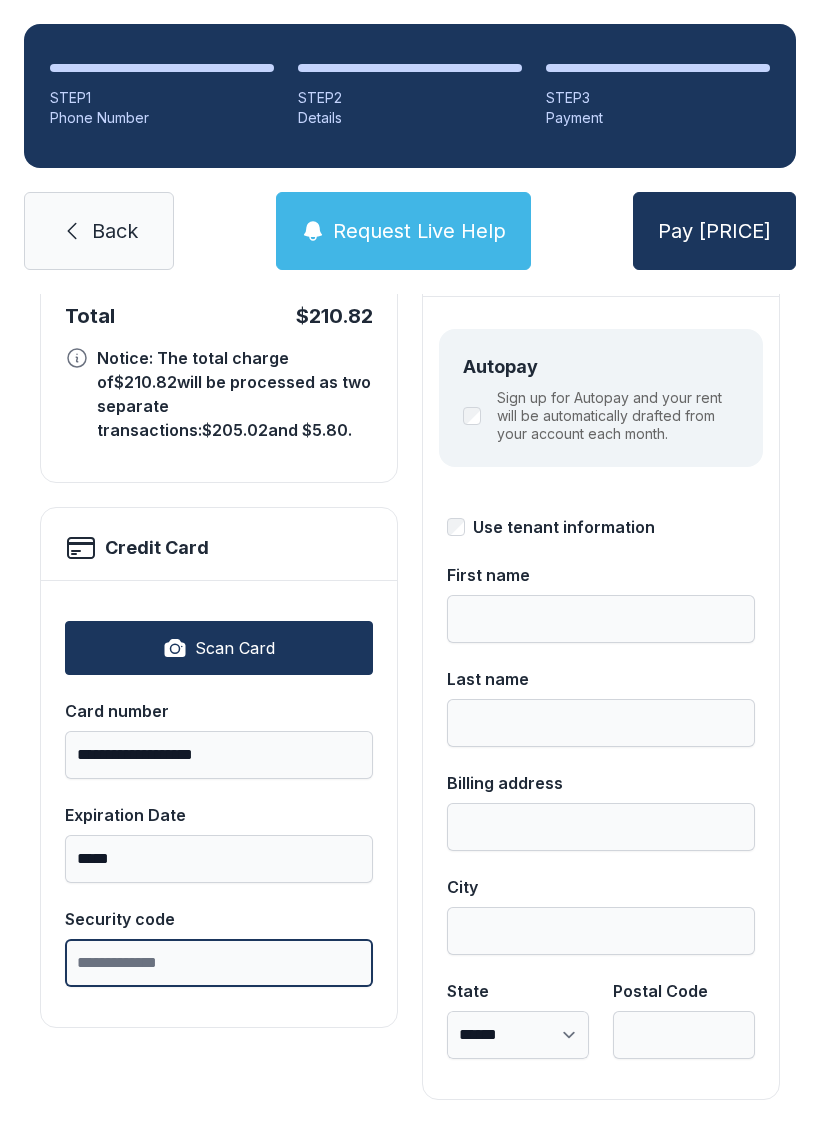 click on "Security code" at bounding box center [219, 963] 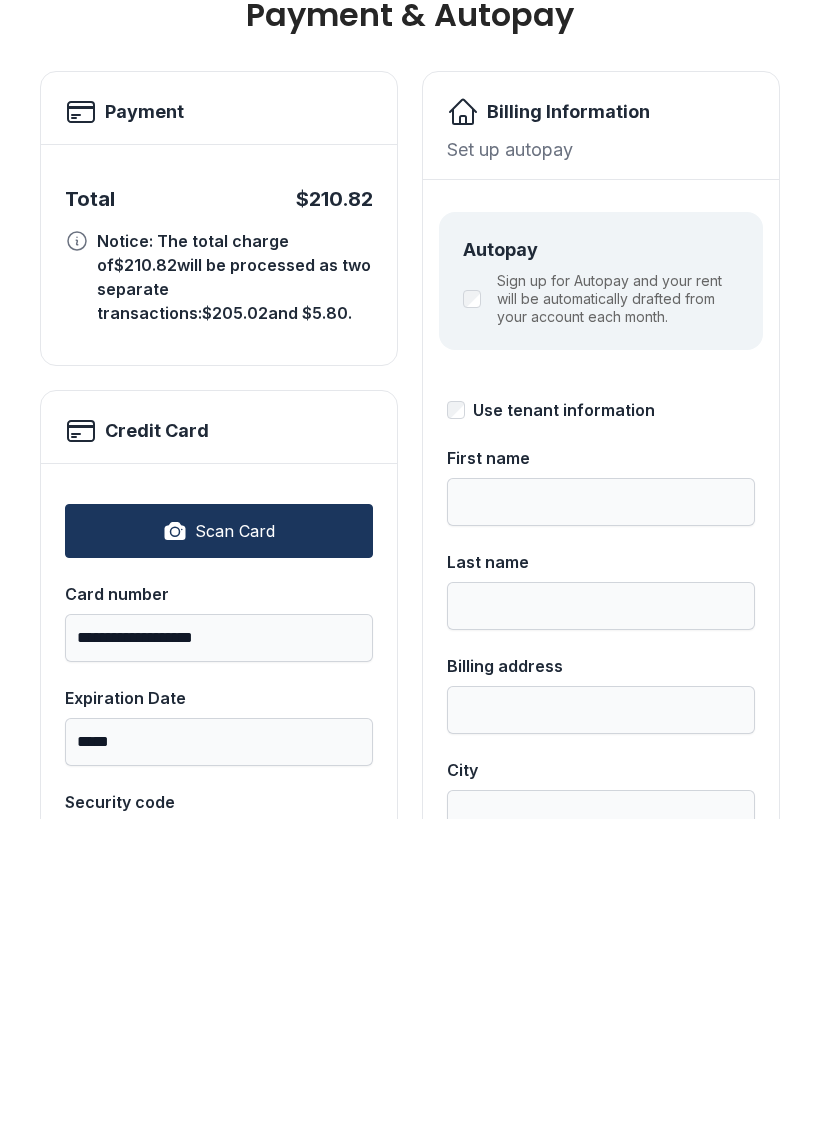 scroll, scrollTop: 42, scrollLeft: 0, axis: vertical 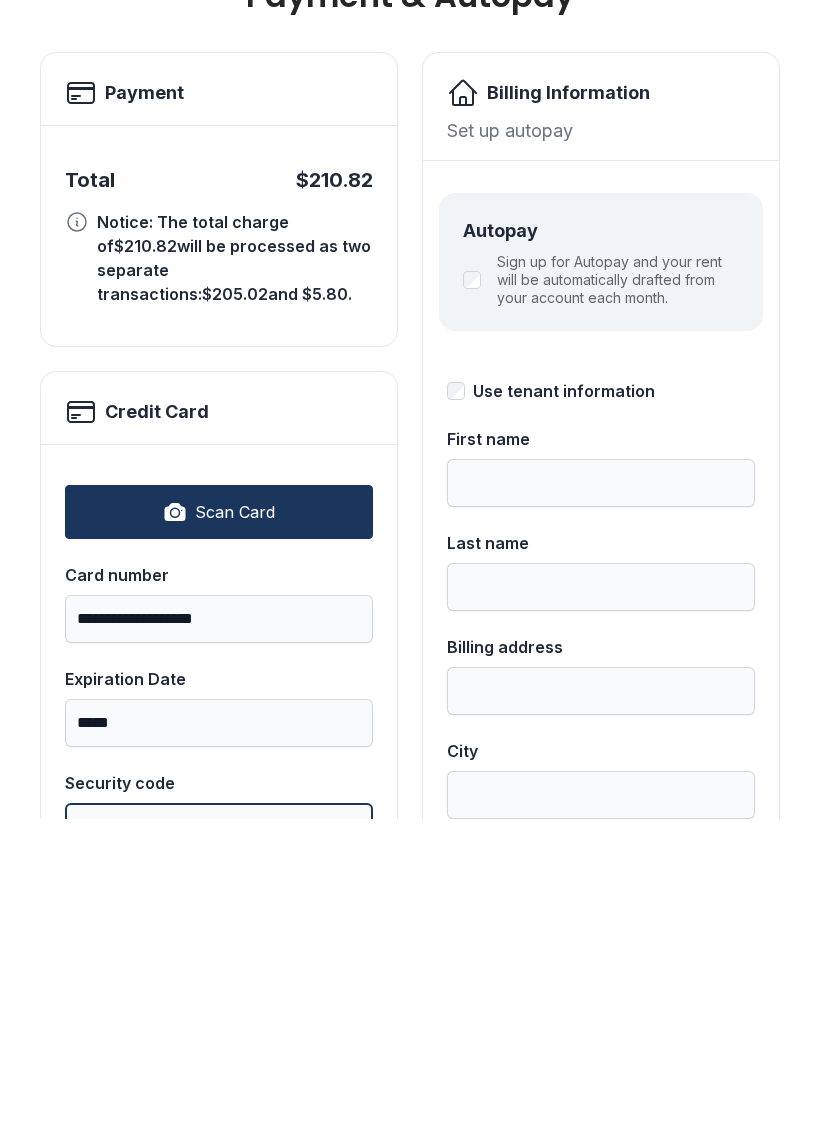type on "***" 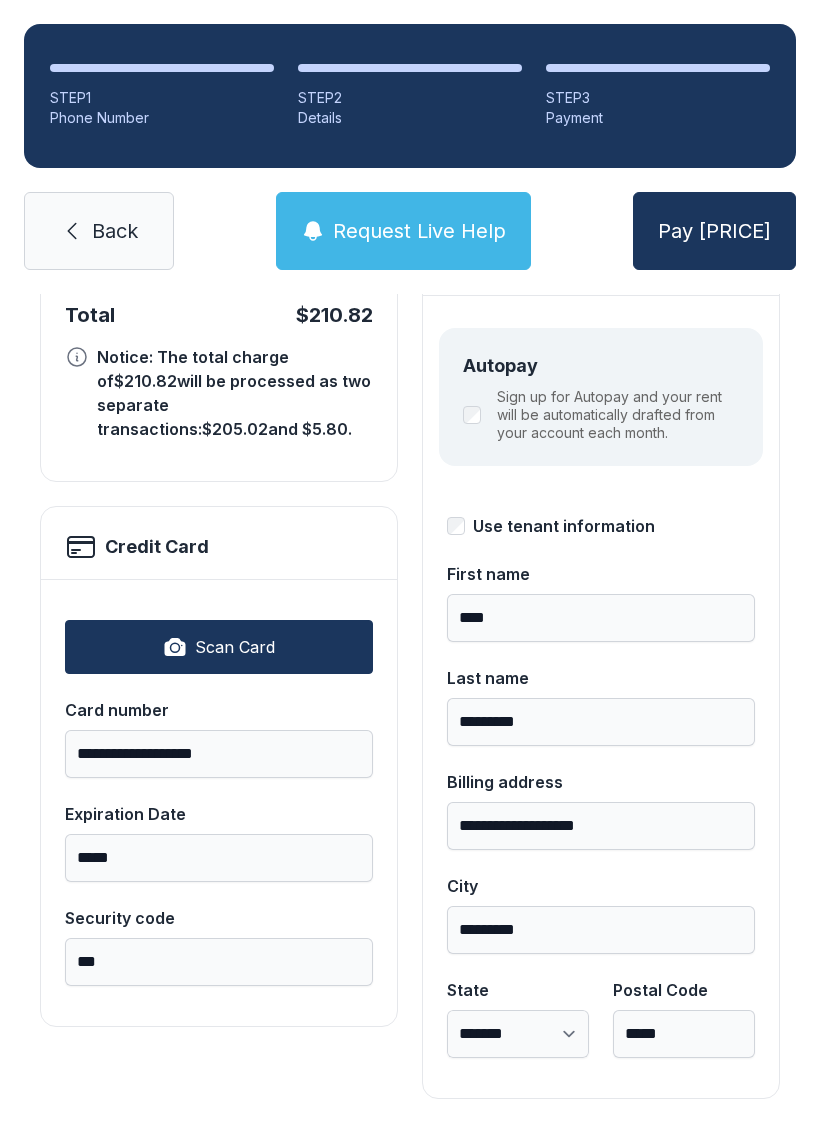 scroll, scrollTop: 218, scrollLeft: 0, axis: vertical 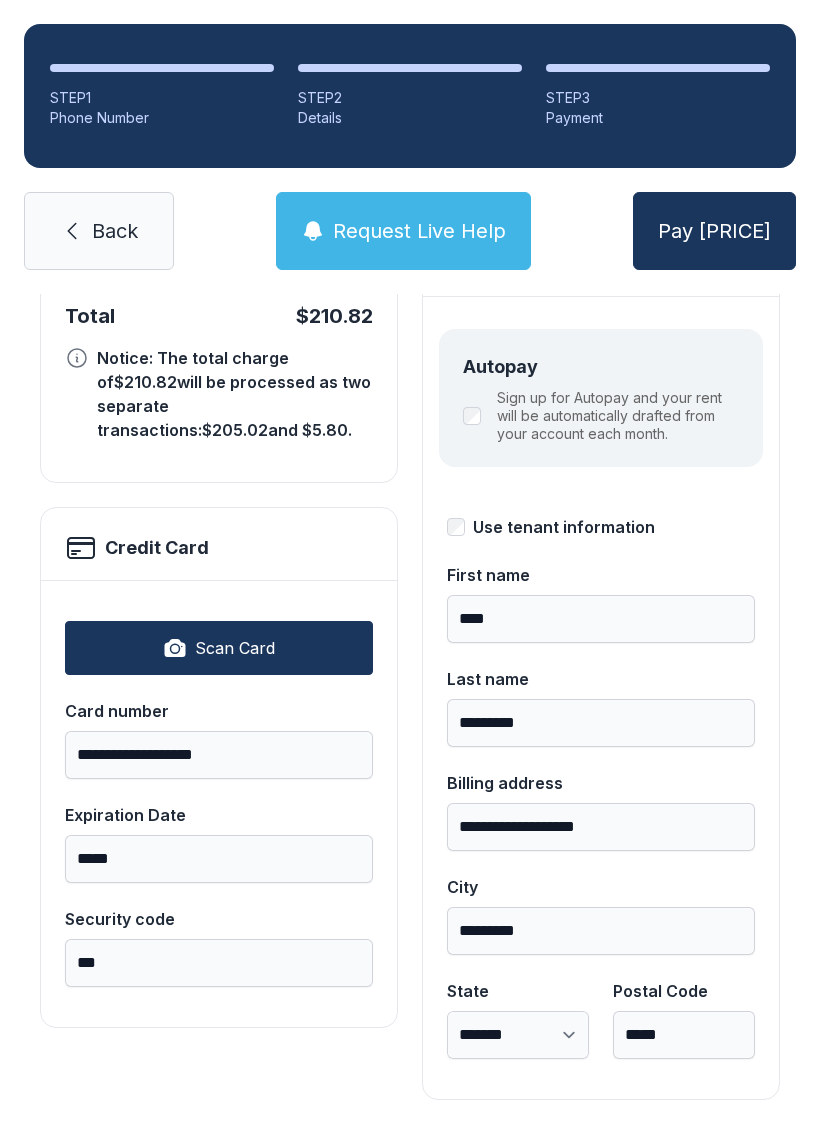 click on "Pay [PRICE]" at bounding box center (714, 231) 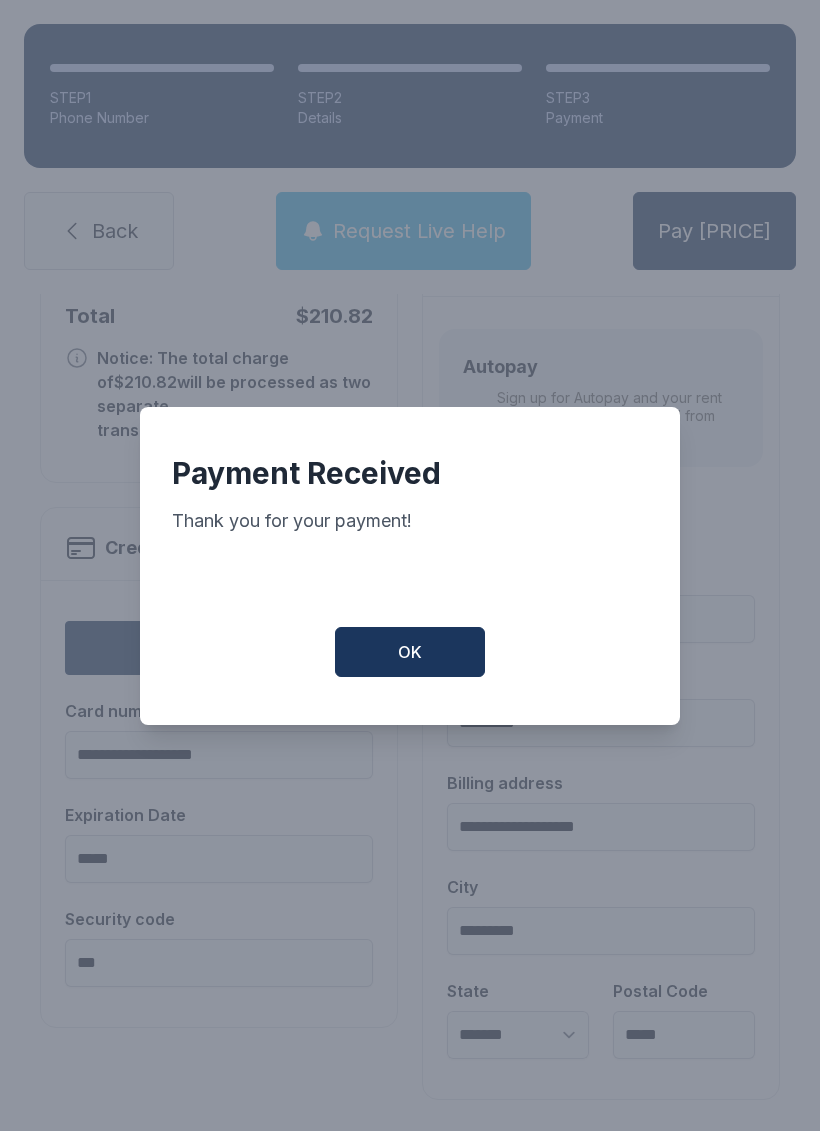 click on "OK" at bounding box center [410, 652] 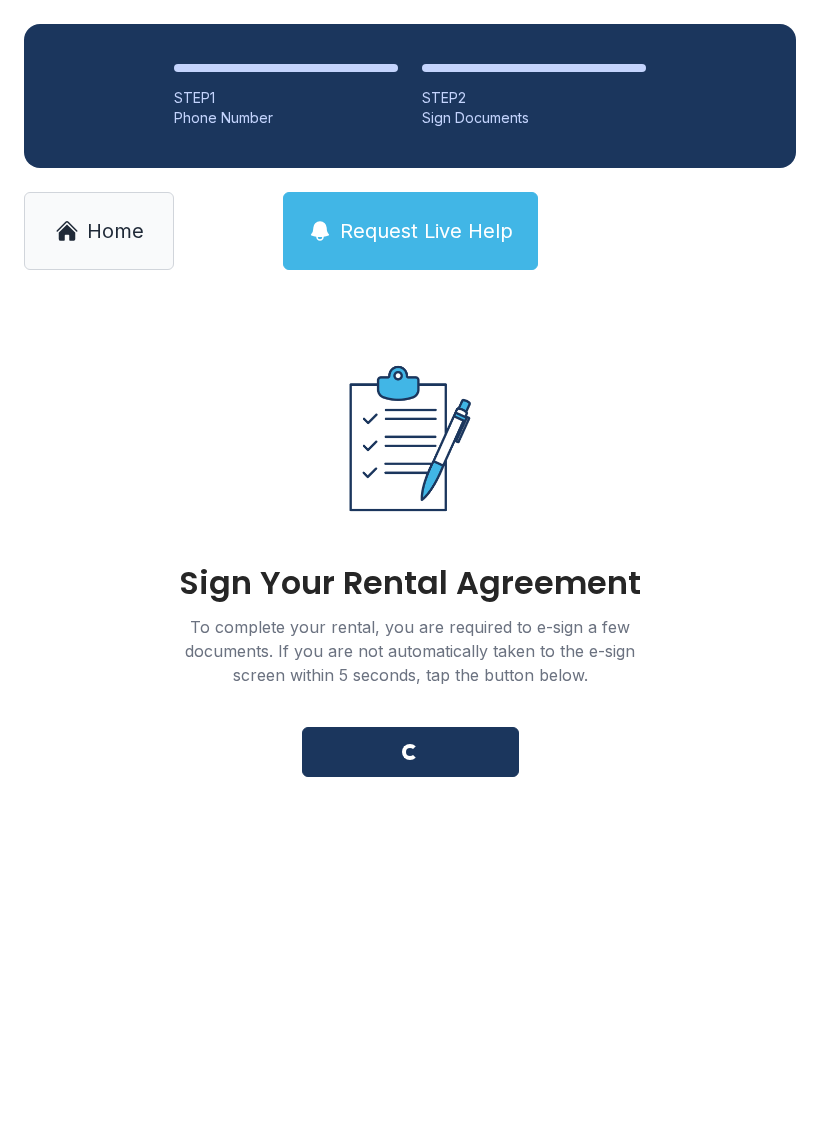 scroll, scrollTop: 0, scrollLeft: 0, axis: both 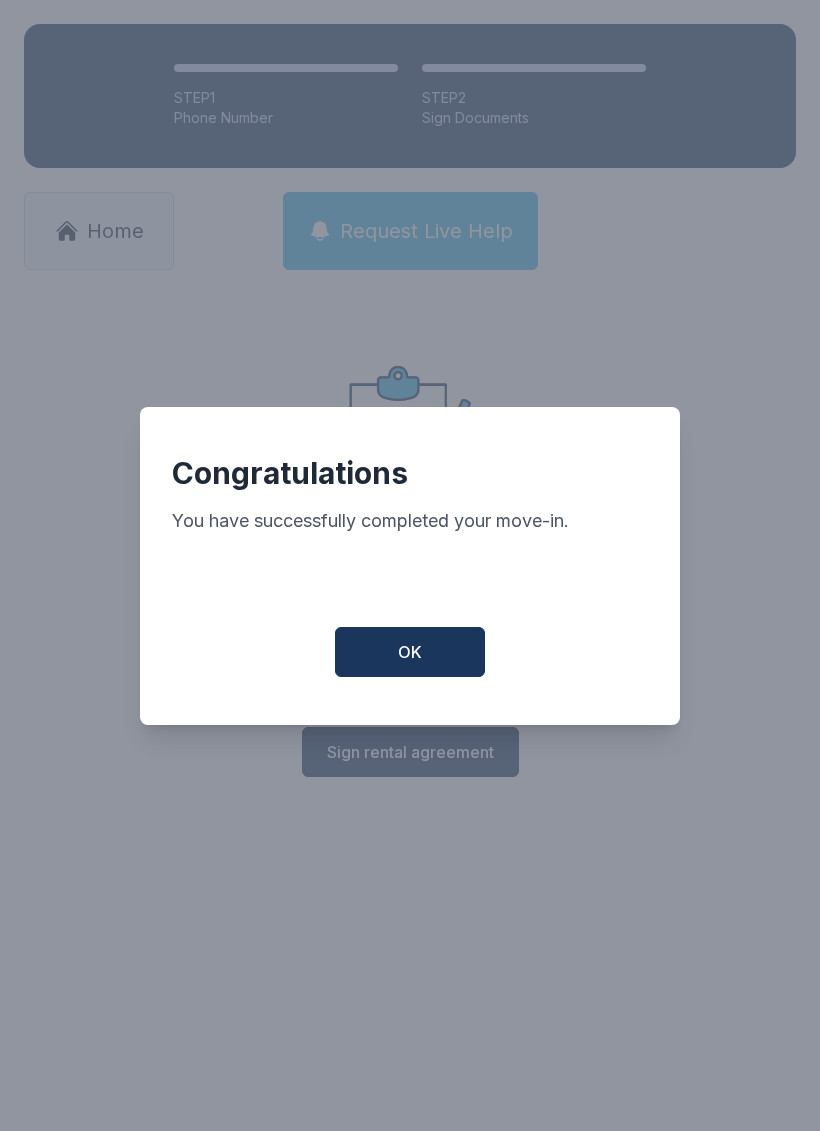 click on "OK" at bounding box center (410, 652) 